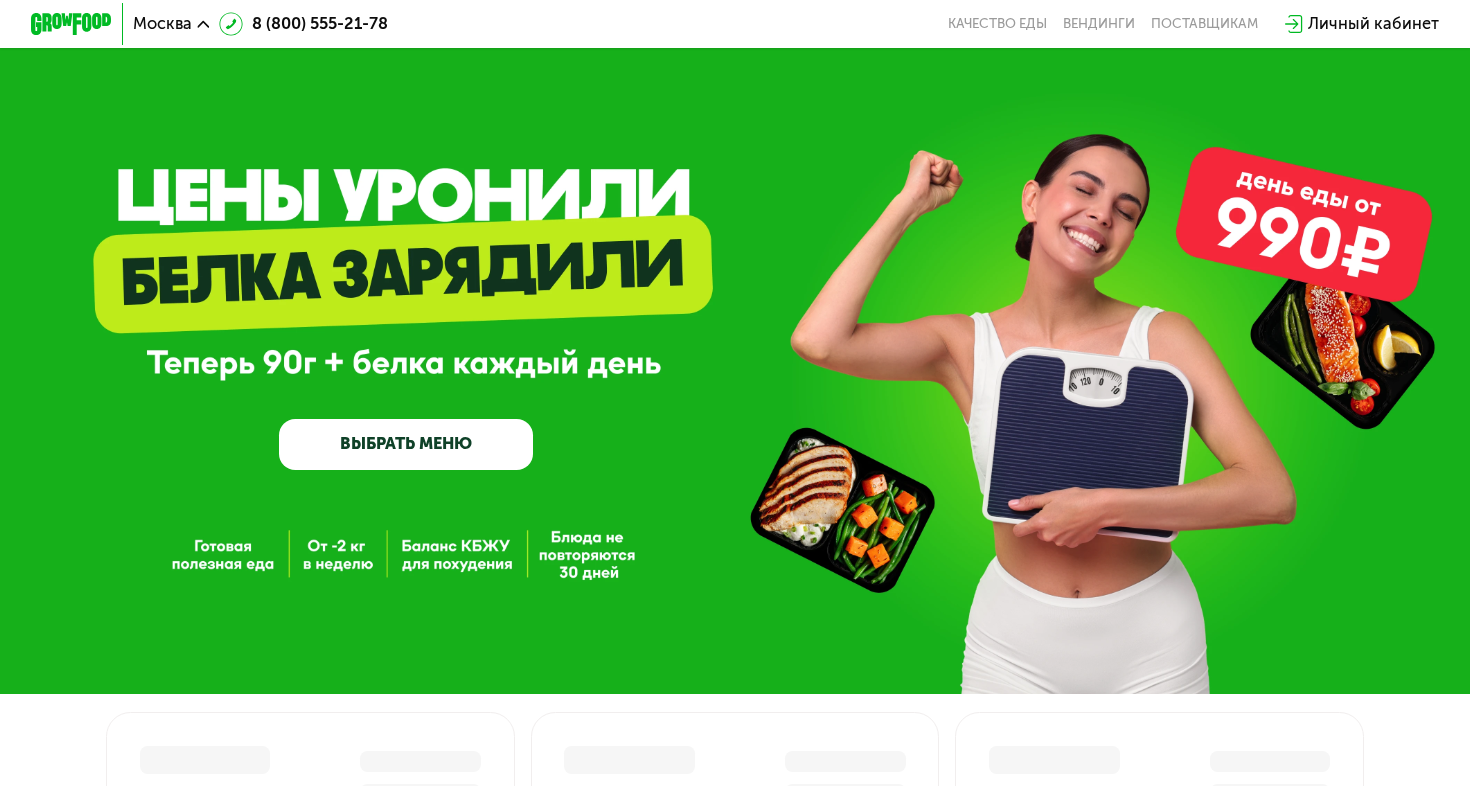 scroll, scrollTop: 0, scrollLeft: 0, axis: both 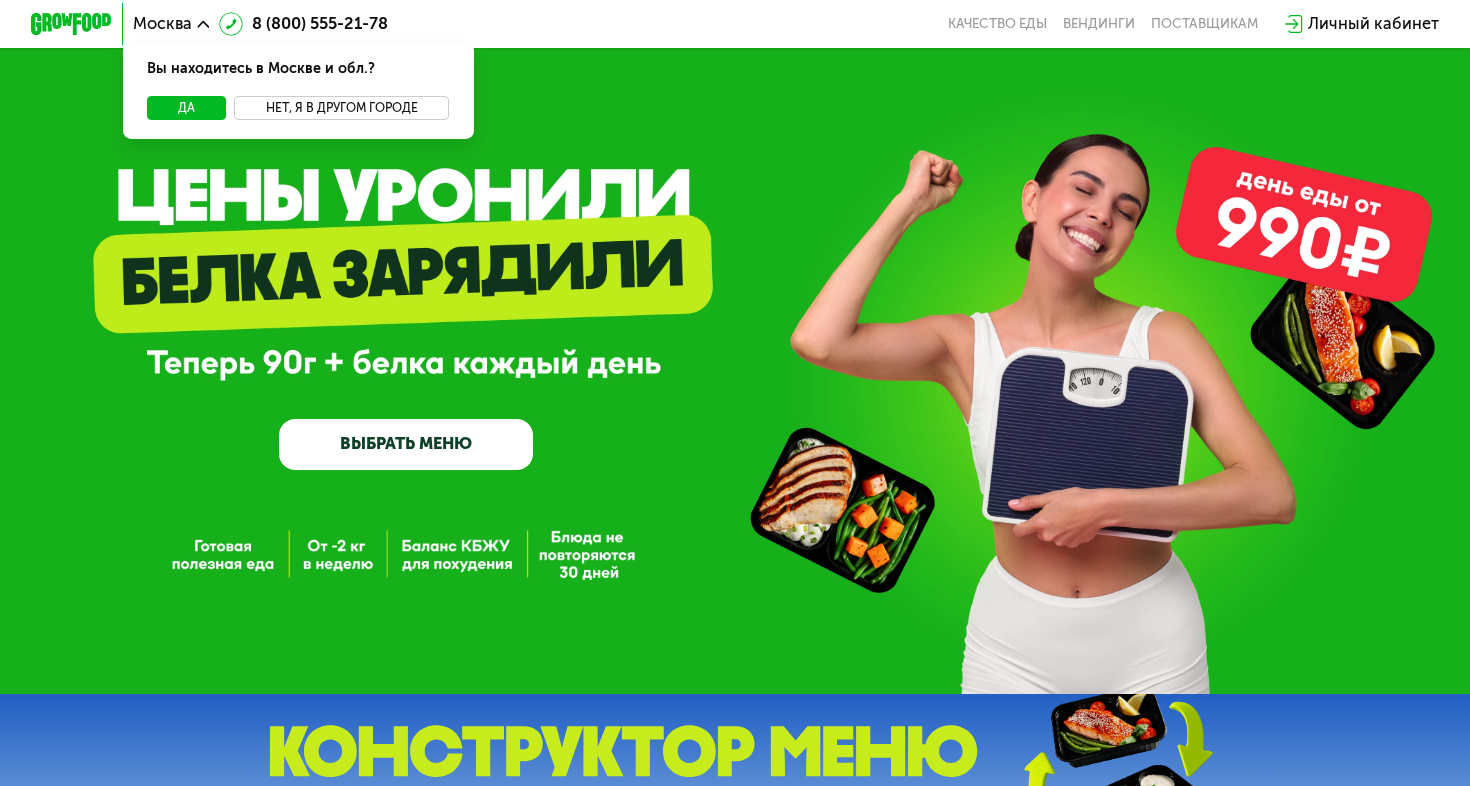 click on "Нет, я в другом городе" at bounding box center [341, 108] 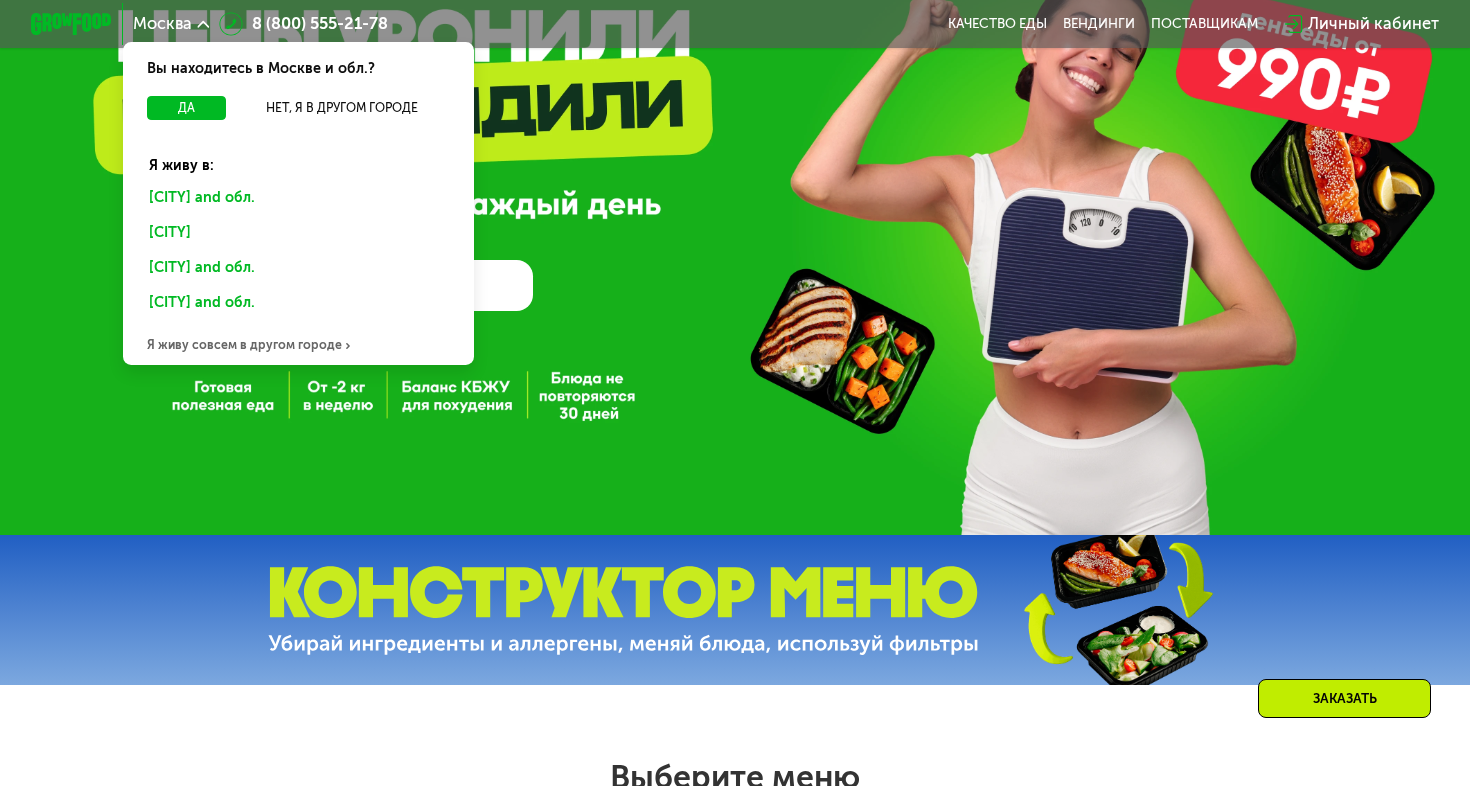 scroll, scrollTop: 167, scrollLeft: 0, axis: vertical 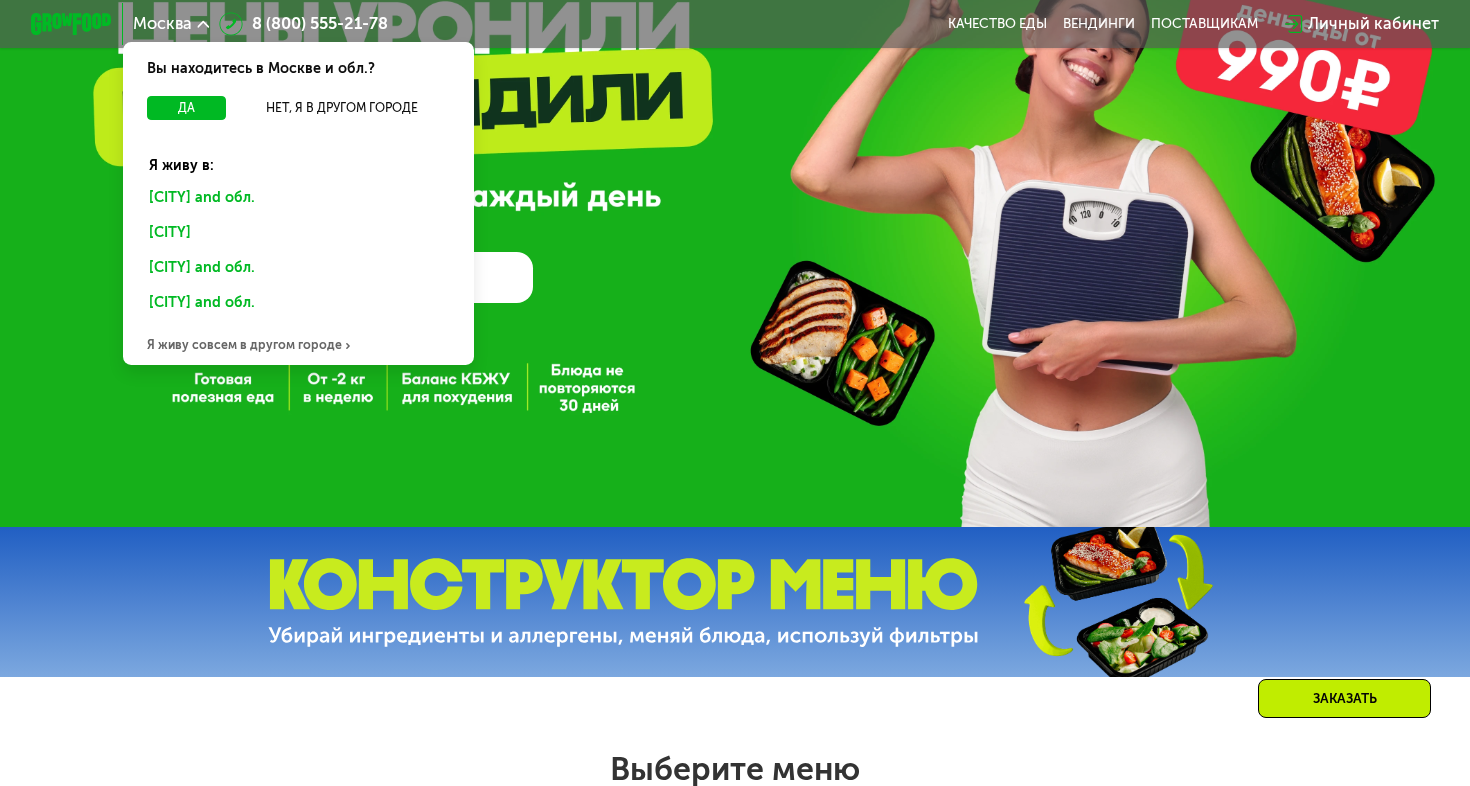 click on "Я живу совсем в другом городе" at bounding box center [298, 345] 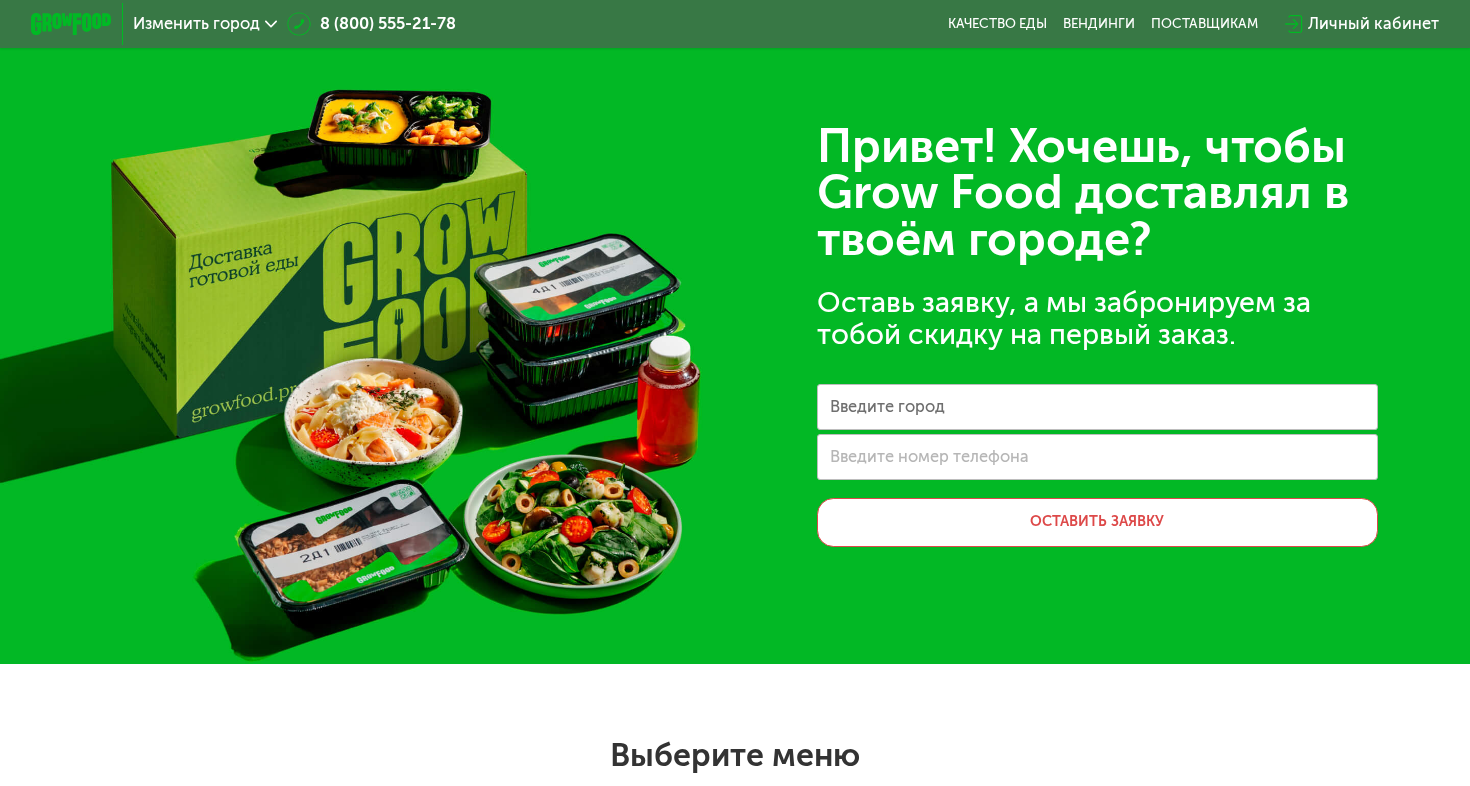 scroll, scrollTop: 0, scrollLeft: 0, axis: both 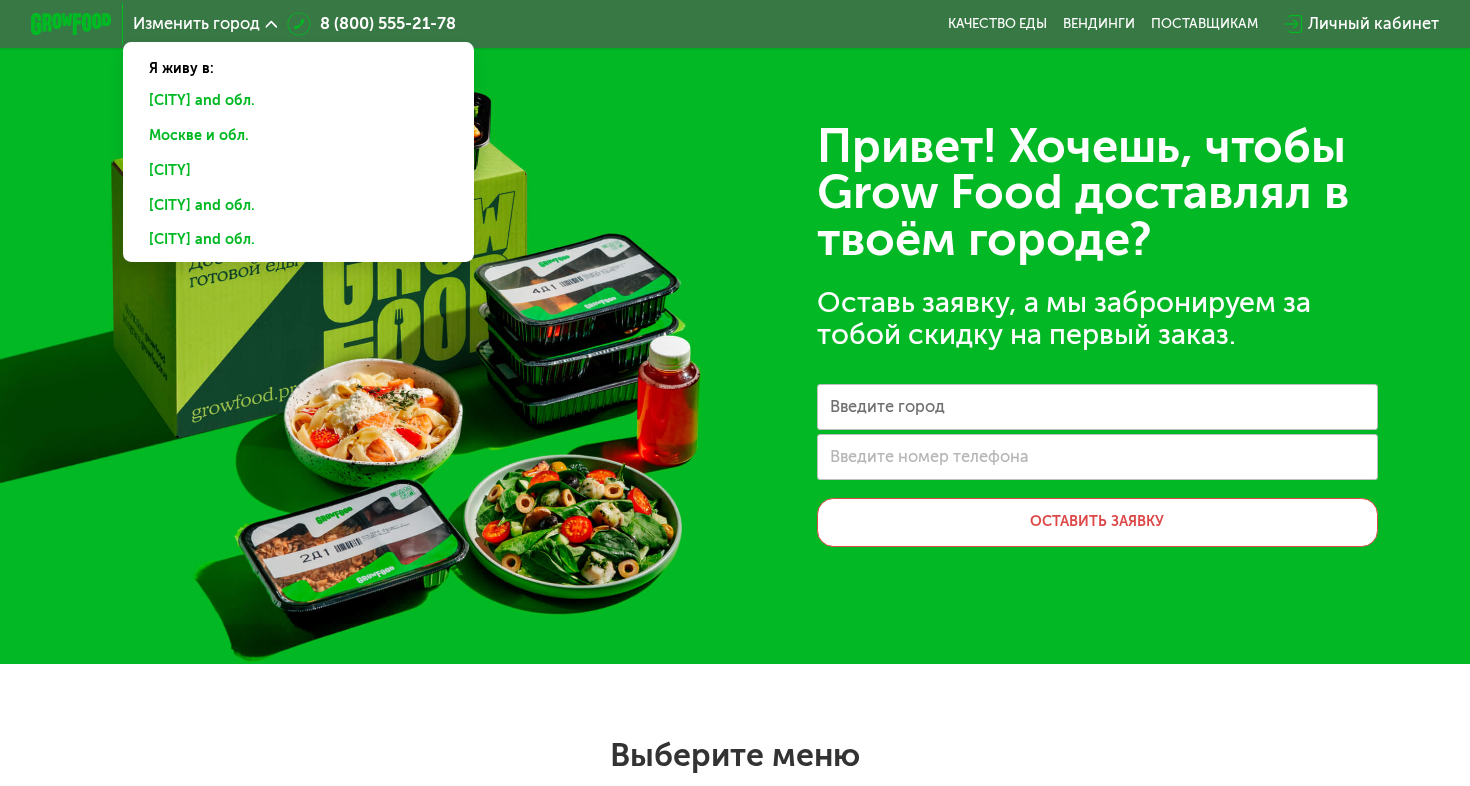 click on "Санкт-Петербурге и обл." 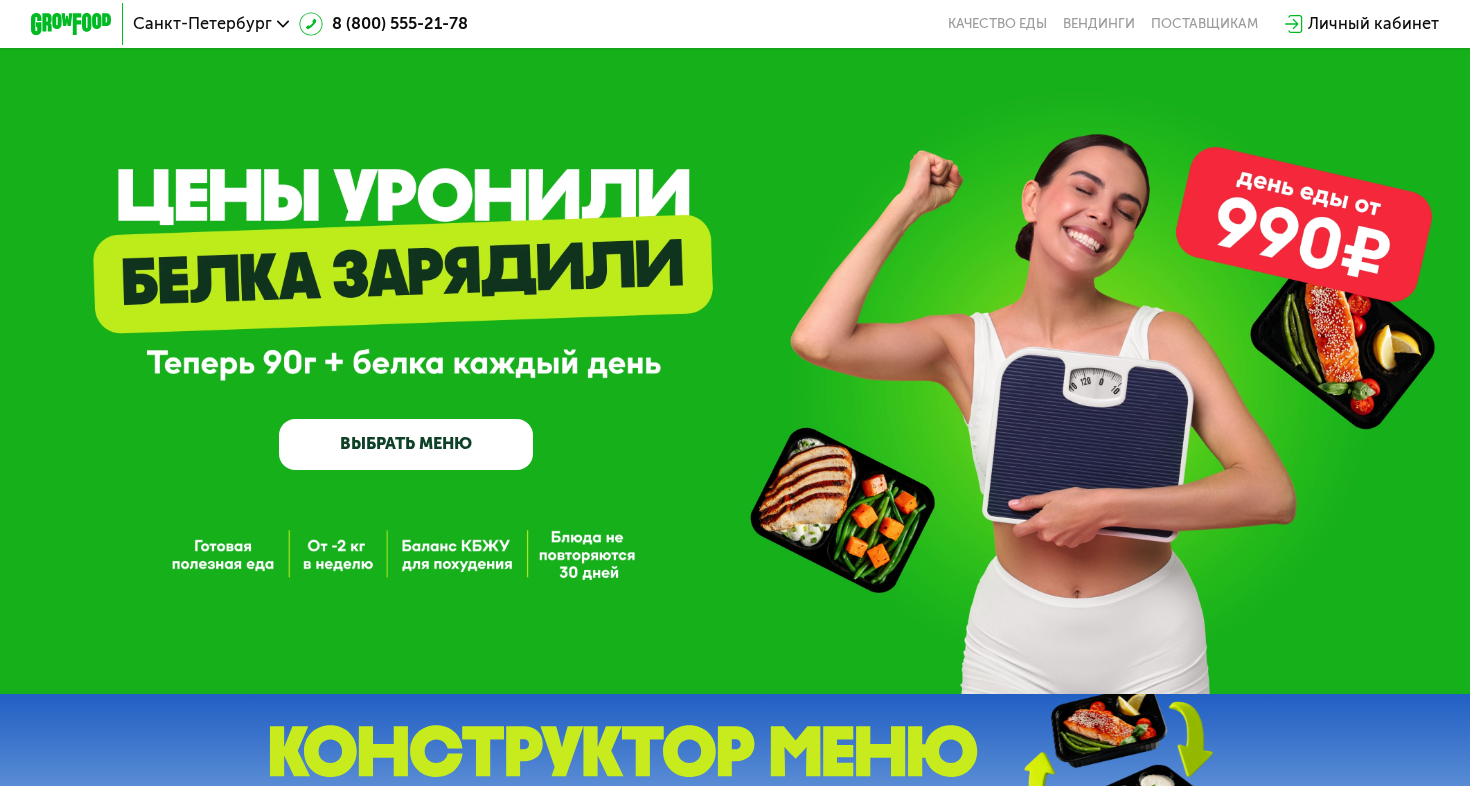 scroll, scrollTop: 0, scrollLeft: 0, axis: both 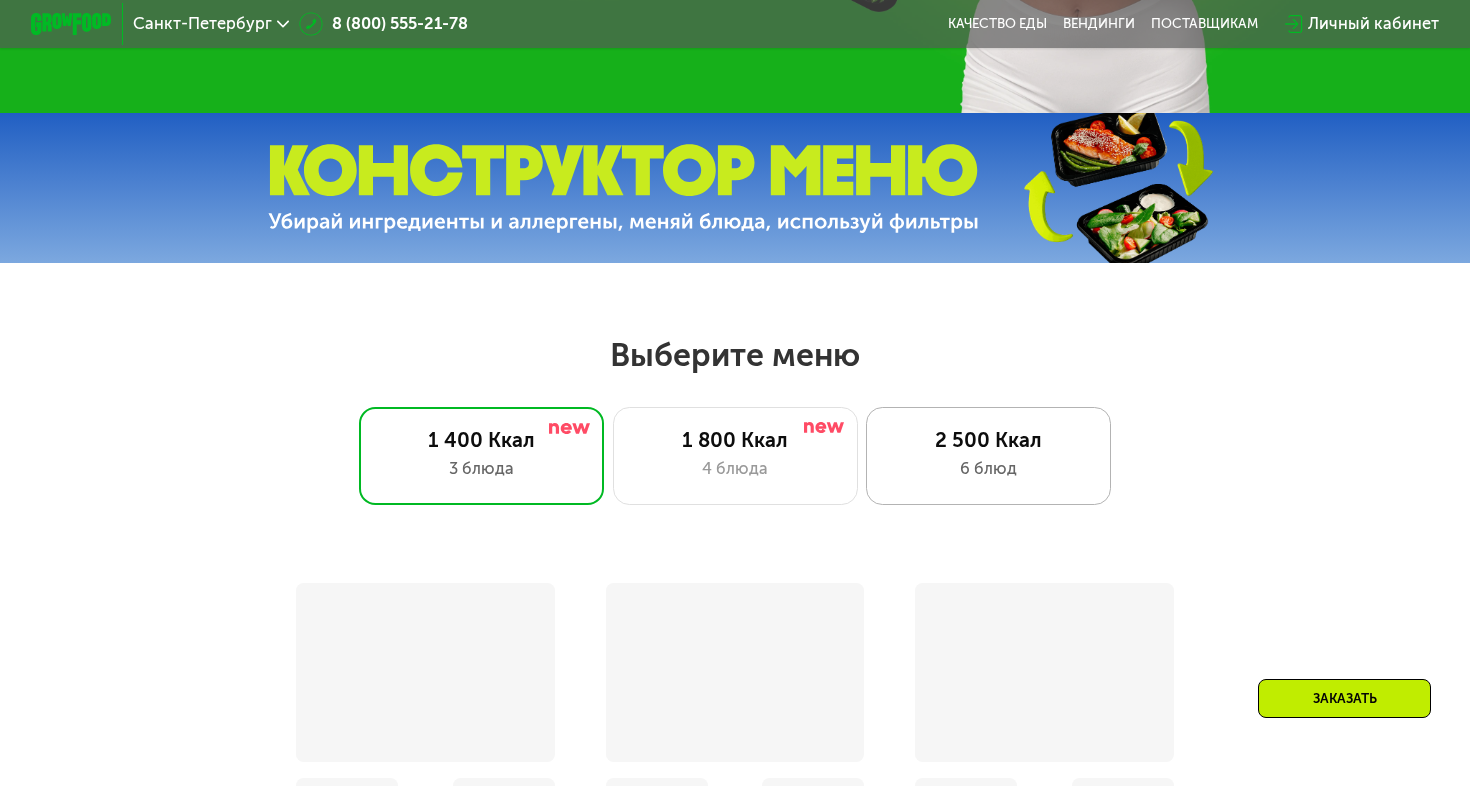 click on "6 блюд" at bounding box center [988, 469] 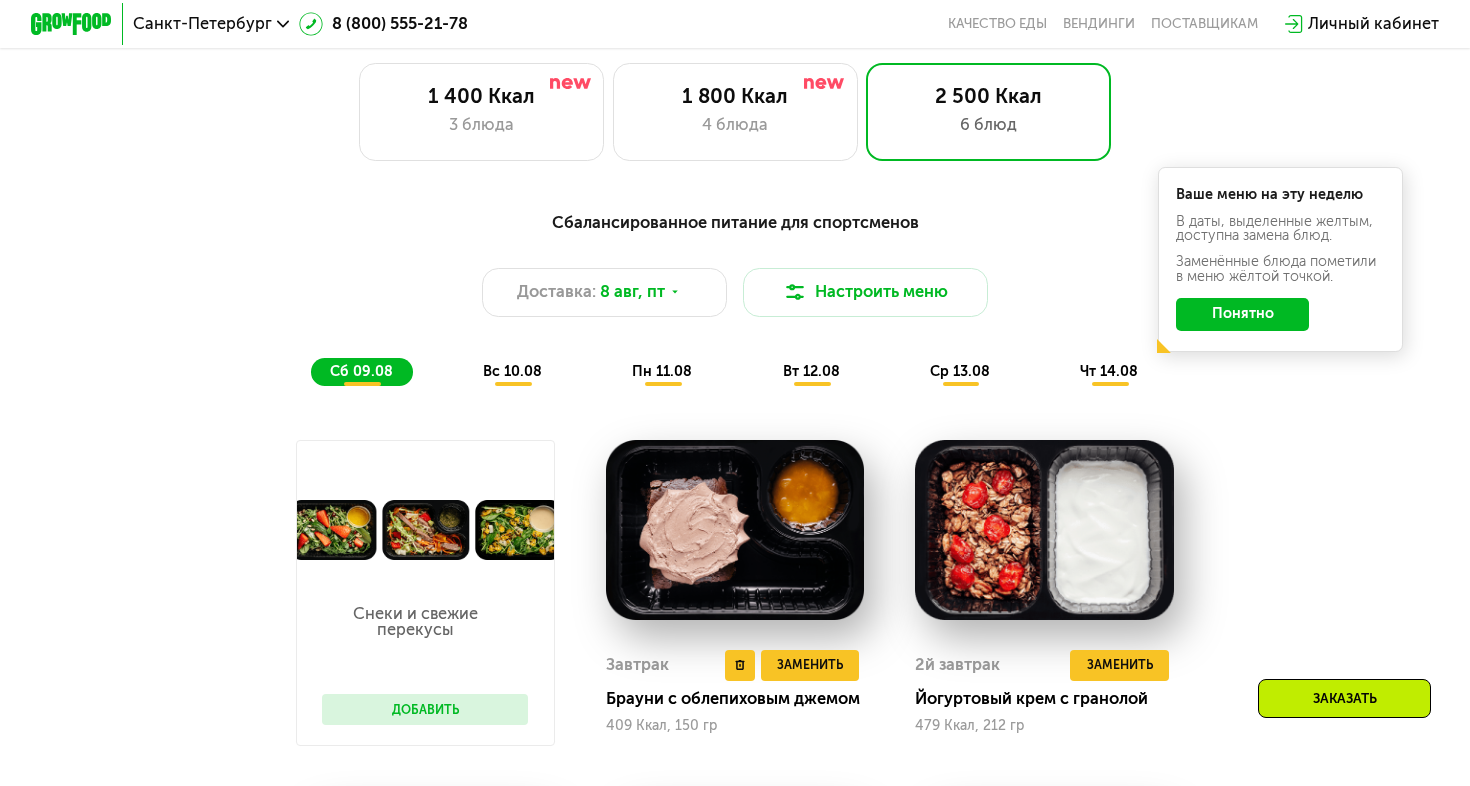 scroll, scrollTop: 914, scrollLeft: 0, axis: vertical 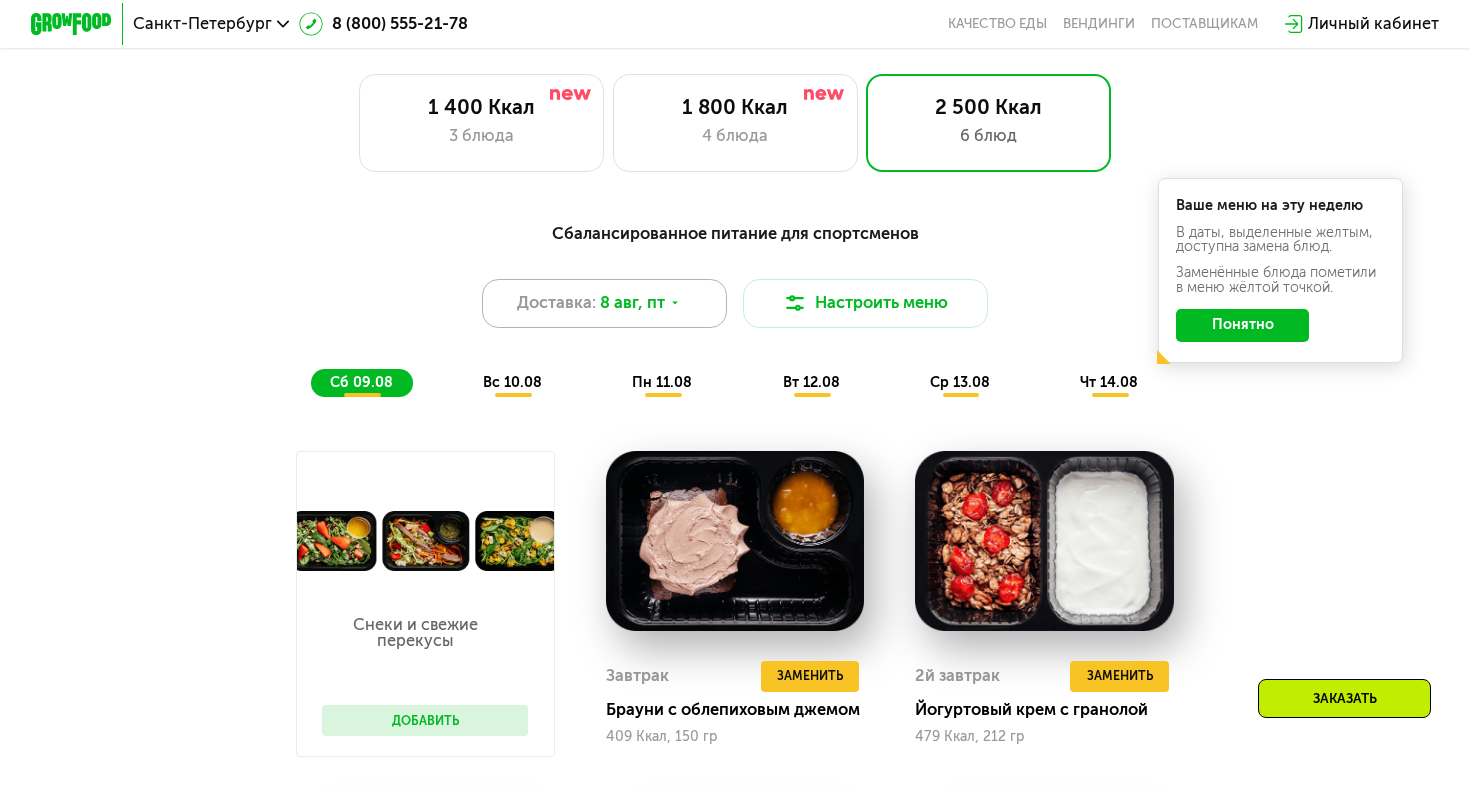 click on "Доставка: 8 авг, пт" at bounding box center (604, 303) 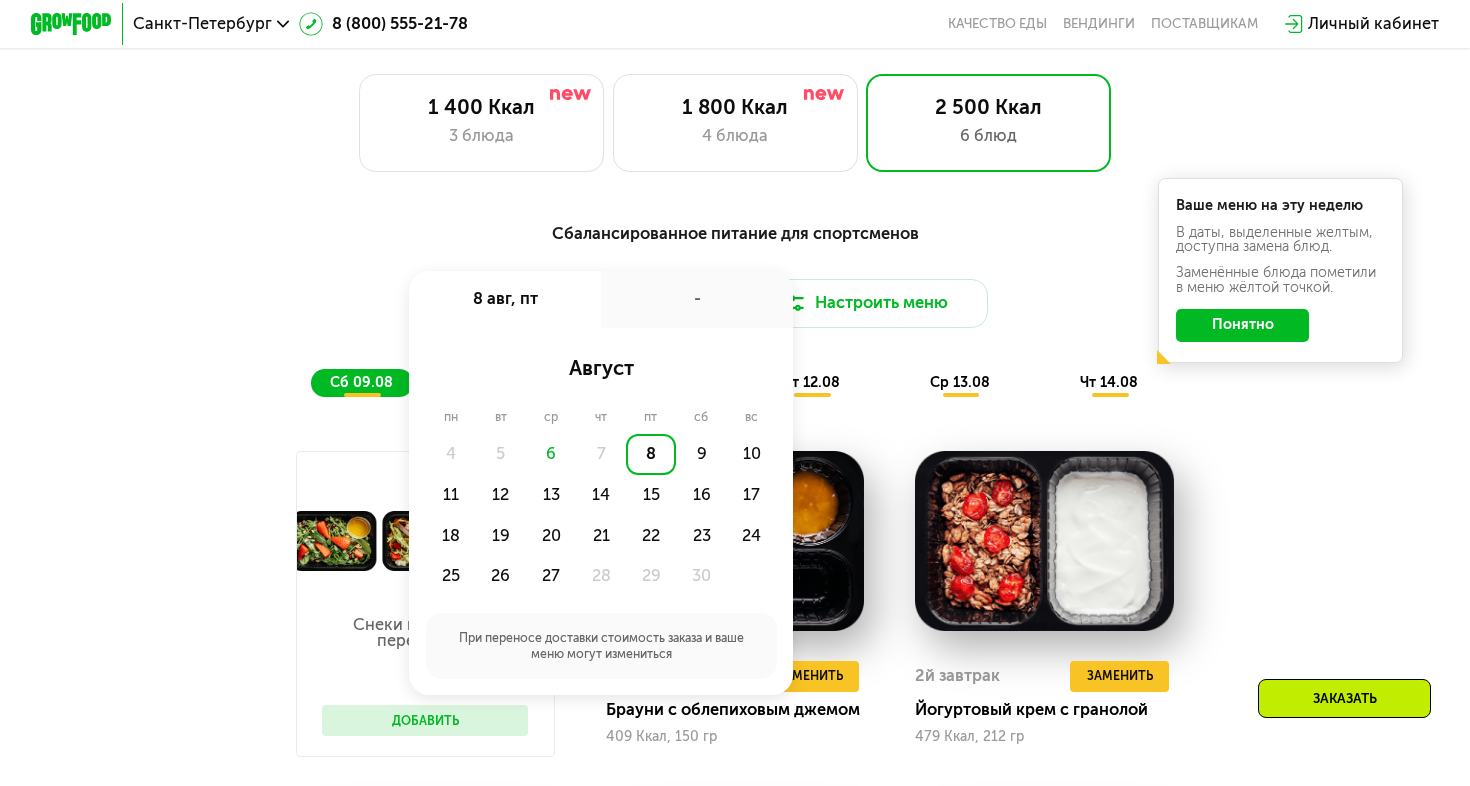 click on "Сбалансированное питание для спортсменов Доставка: 8 авг, пт 8 авг, пт - август пн вт ср чт пт сб вс 4 5 6 7 8 9 10 11 12 13 14 15 16 17 18 19 20 21 22 23 24 25 26 27 28 29 30  При переносе доставки стоимость заказа и ваше меню могут измениться  Настроить меню  сб 09.08 вс 10.08 пн 11.08 вт 12.08 ср 13.08 чт 14.08 Ваше меню на эту неделю В даты, выделенные желтым, доступна замена блюд. Заменённые блюда пометили в меню жёлтой точкой.  Понятно" at bounding box center (734, 308) 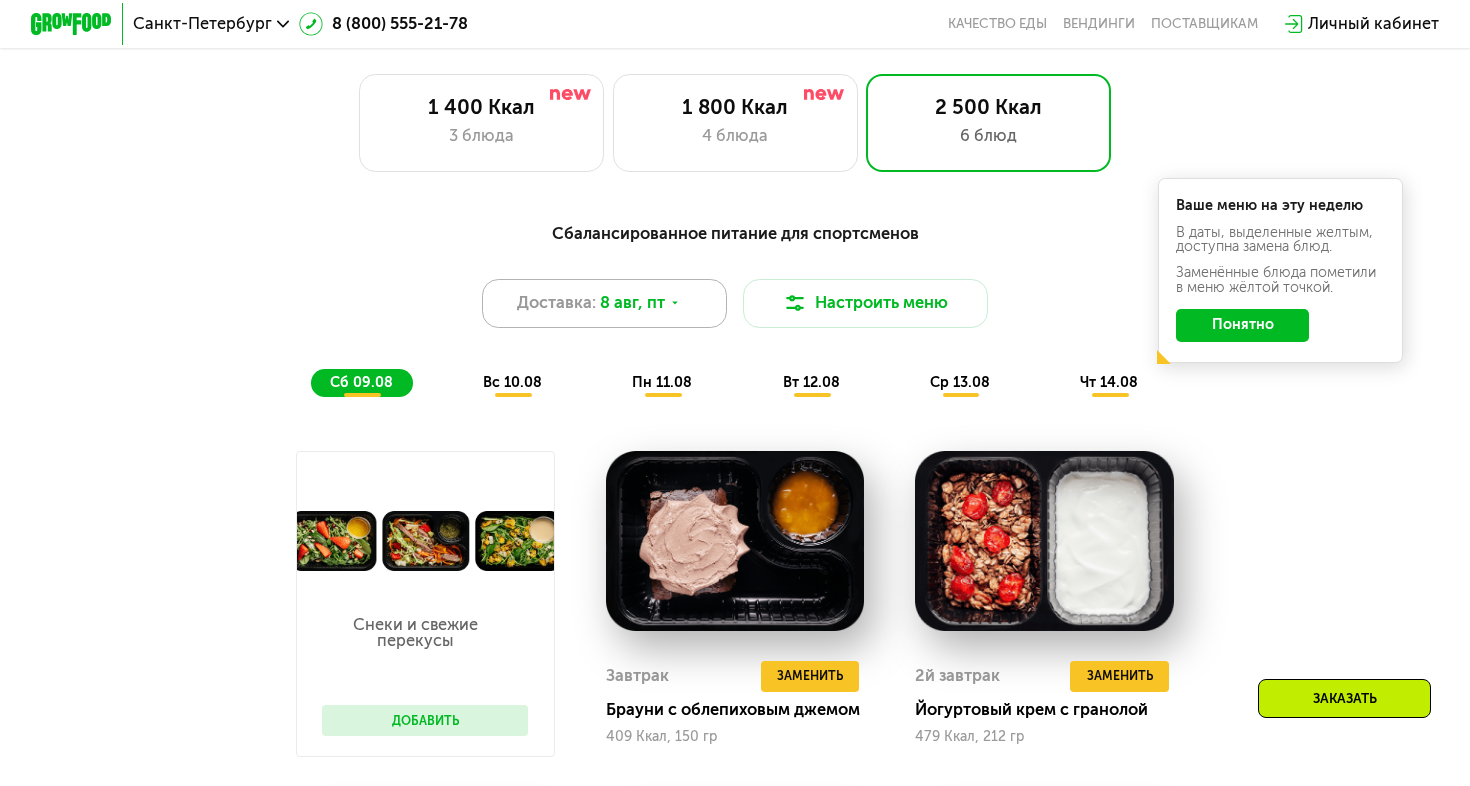 click on "8 авг, пт" at bounding box center [632, 303] 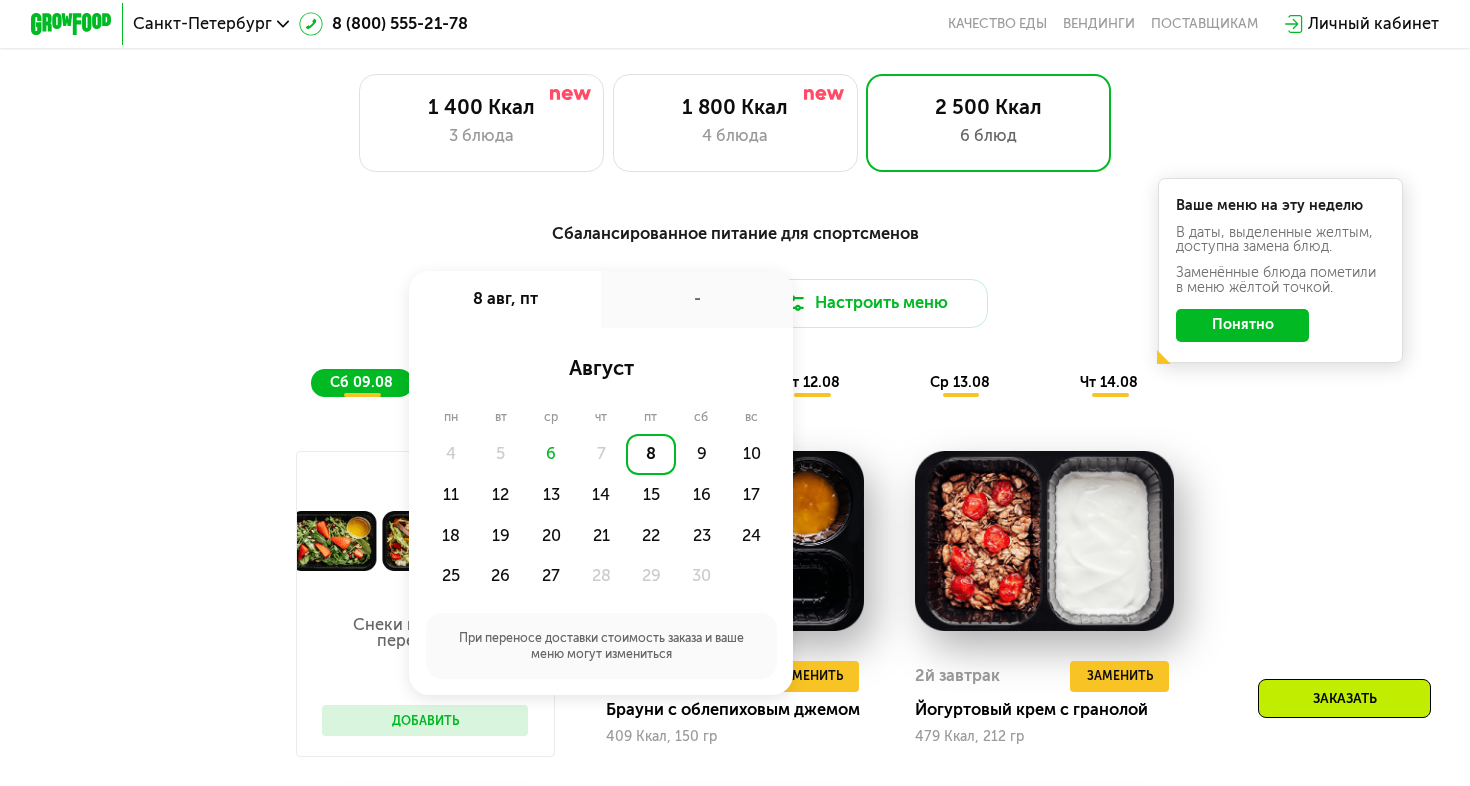click on "Сбалансированное питание для спортсменов Доставка: 8 авг, пт 8 авг, пт - август пн вт ср чт пт сб вс 4 5 6 7 8 9 10 11 12 13 14 15 16 17 18 19 20 21 22 23 24 25 26 27 28 29 30  При переносе доставки стоимость заказа и ваше меню могут измениться  Настроить меню  сб 09.08 вс 10.08 пн 11.08 вт 12.08 ср 13.08 чт 14.08" at bounding box center [735, 309] 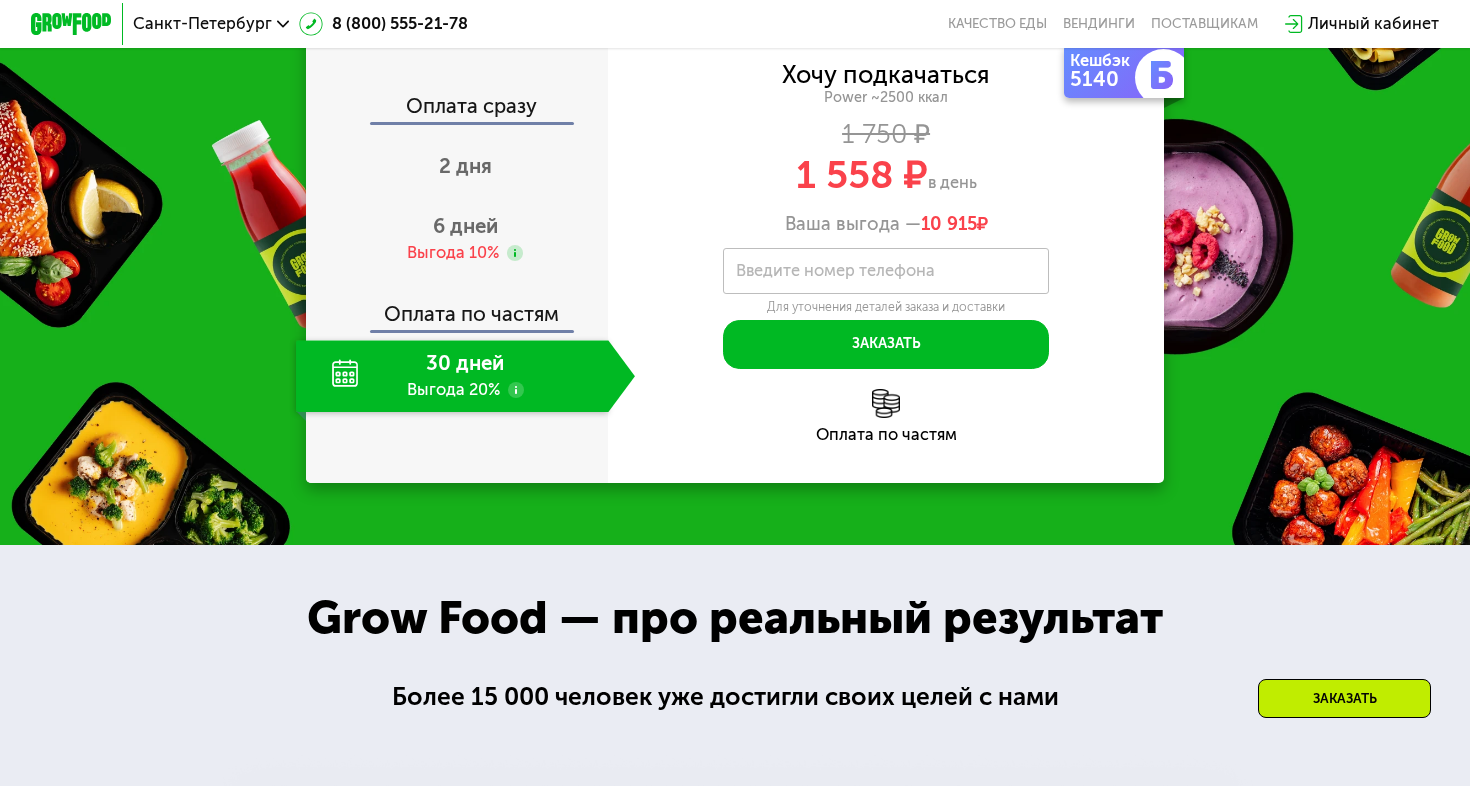 scroll, scrollTop: 2489, scrollLeft: 0, axis: vertical 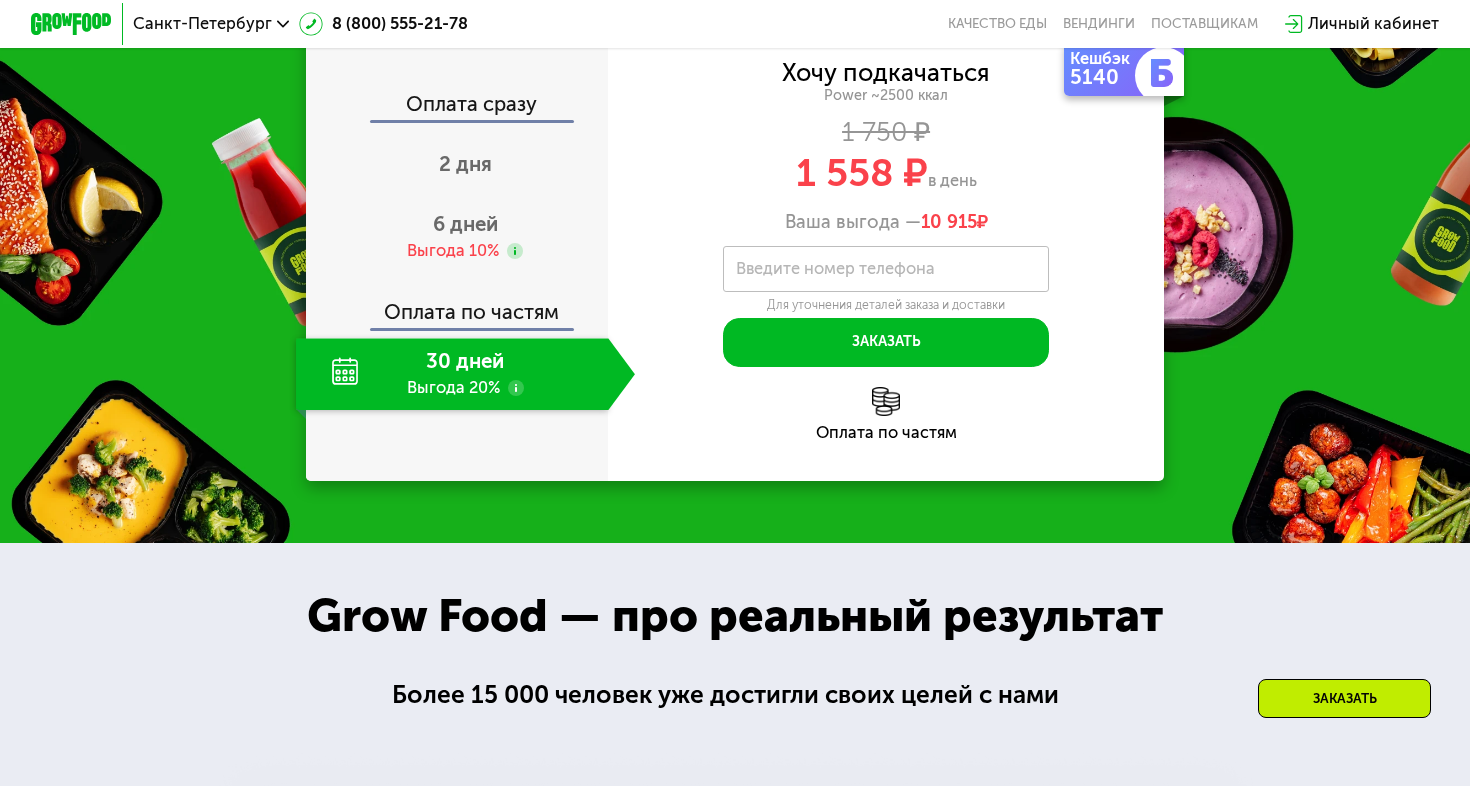 click on "Введите номер телефона" at bounding box center (835, 268) 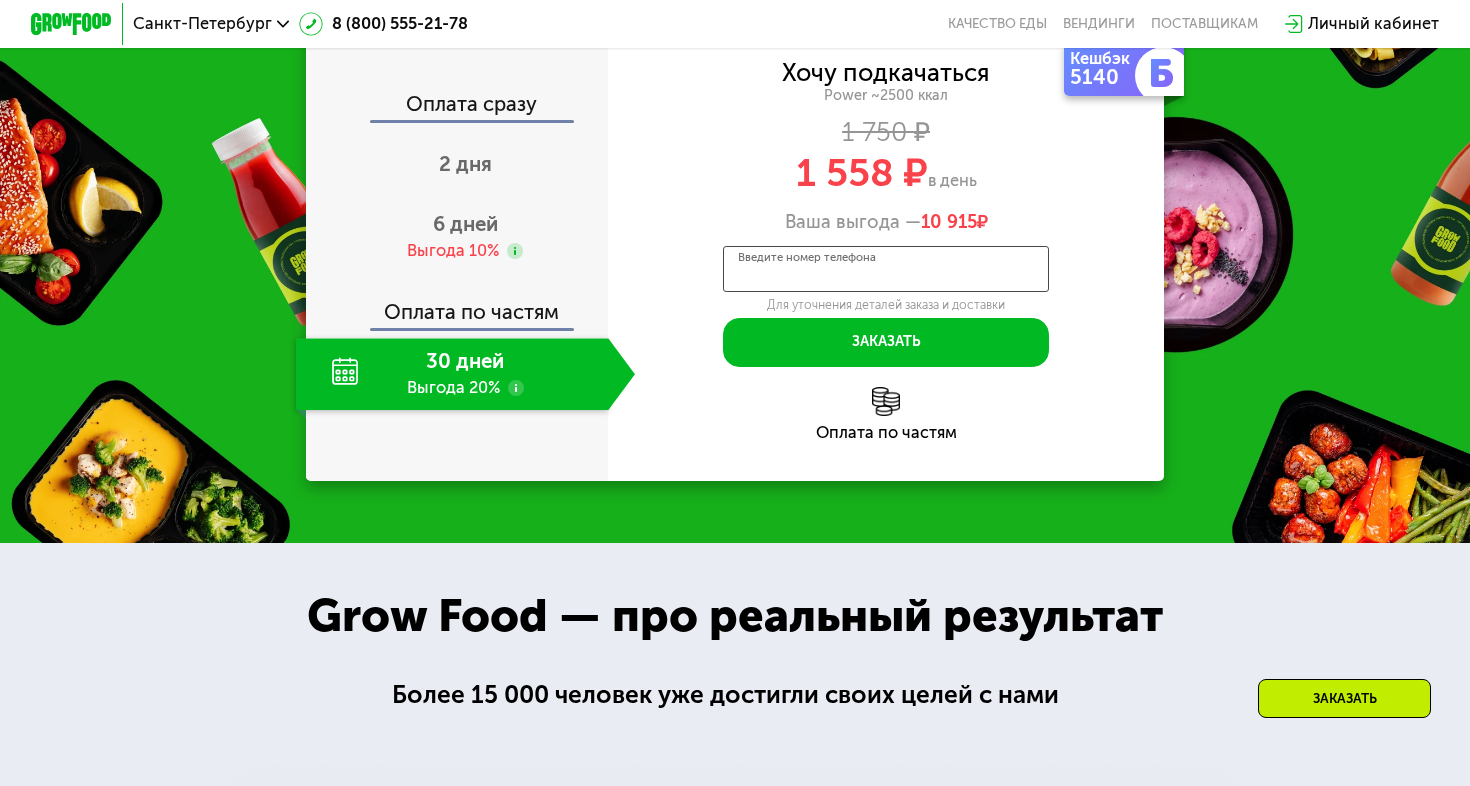 click on "Введите номер телефона" at bounding box center (886, 269) 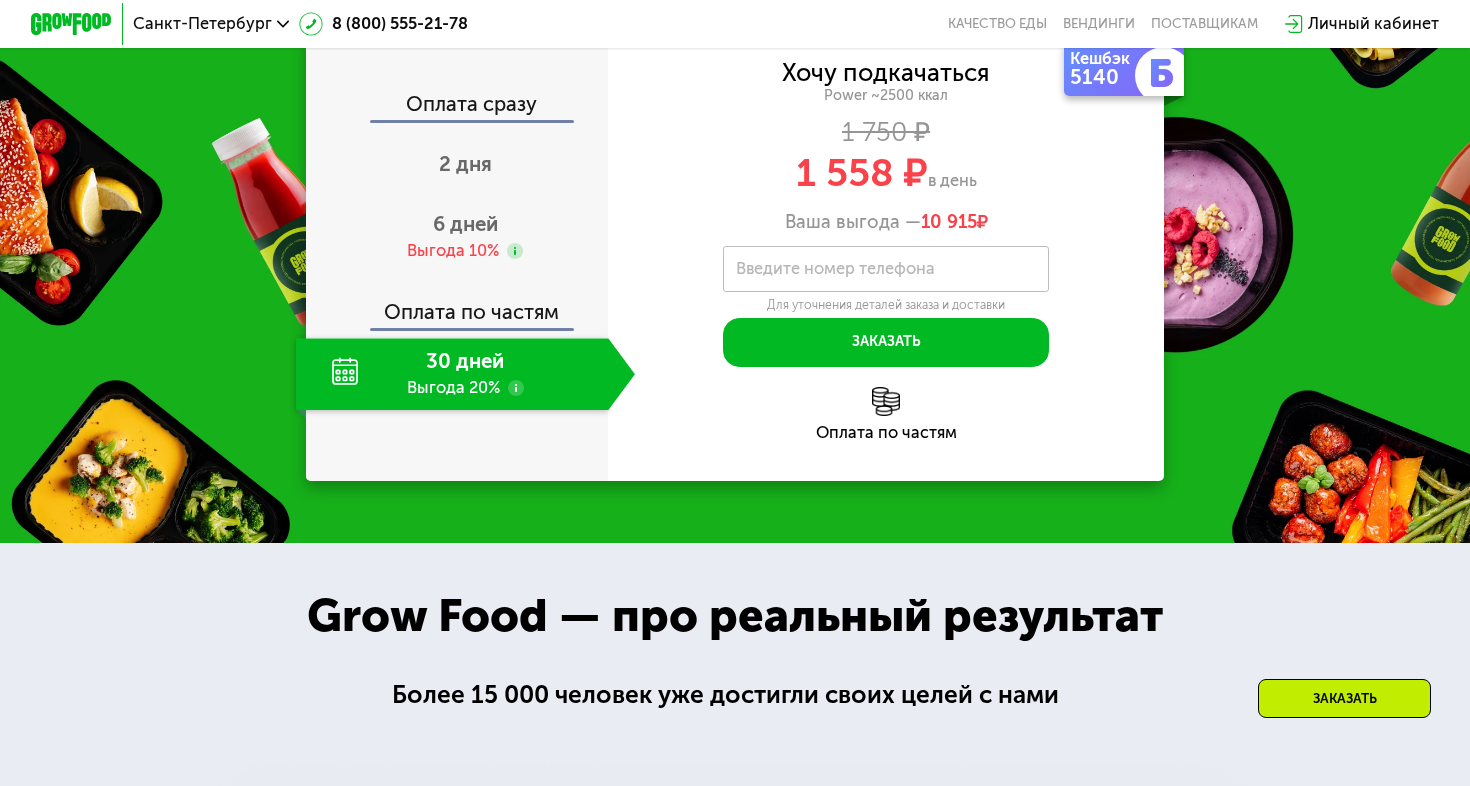 click on "Хочу подкачаться Power ~2500 ккал 1 750 ₽ 1 558 ₽ в день Ваша выгода — 10 915 ₽ Введите свой номер телефона Для уточнения деталей заказа и доставки Заказать Код подтверждения отправлен на . Изменить номер Оставьте свой номер, чтобы оформить заказ или узнать подробности" 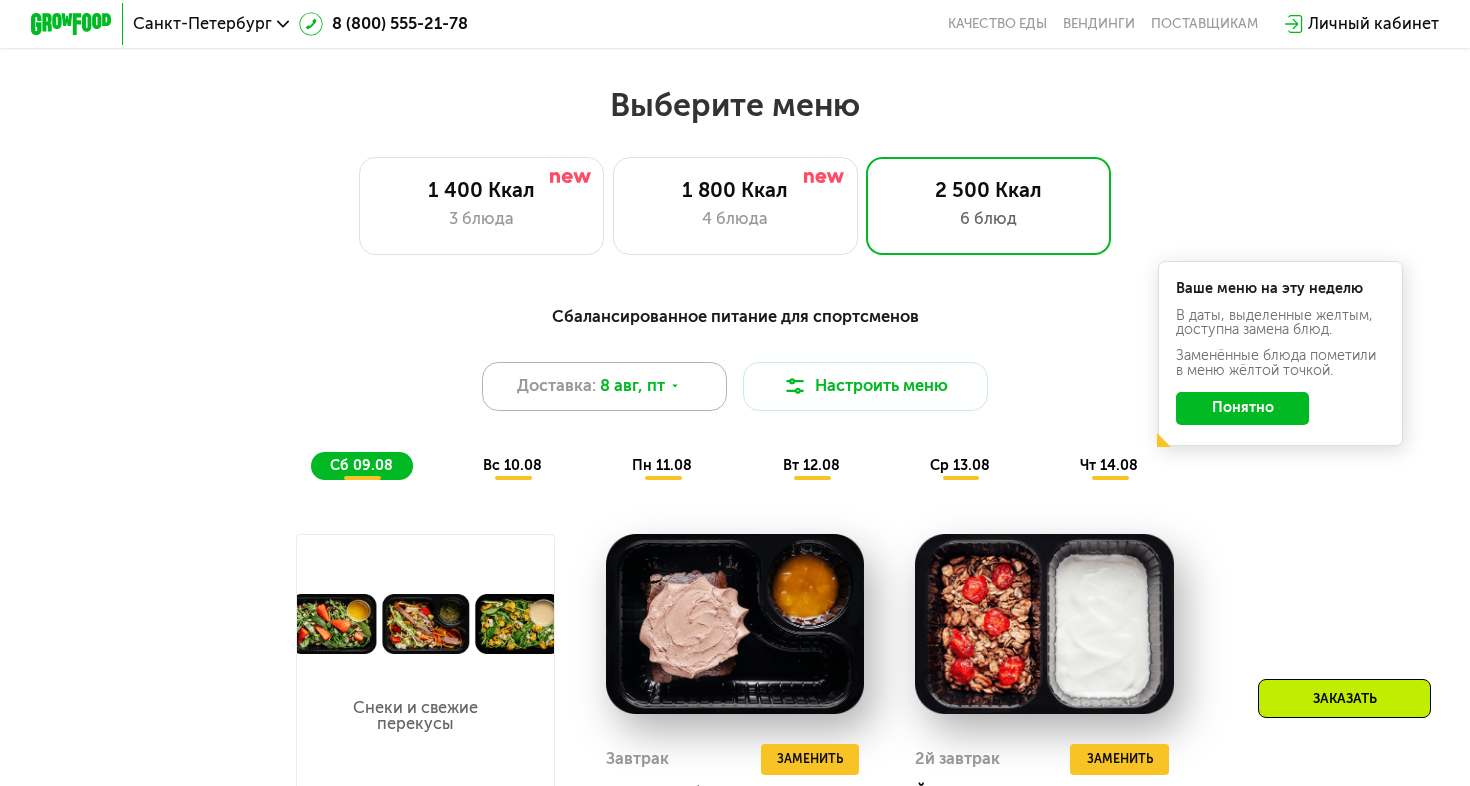 scroll, scrollTop: 838, scrollLeft: 0, axis: vertical 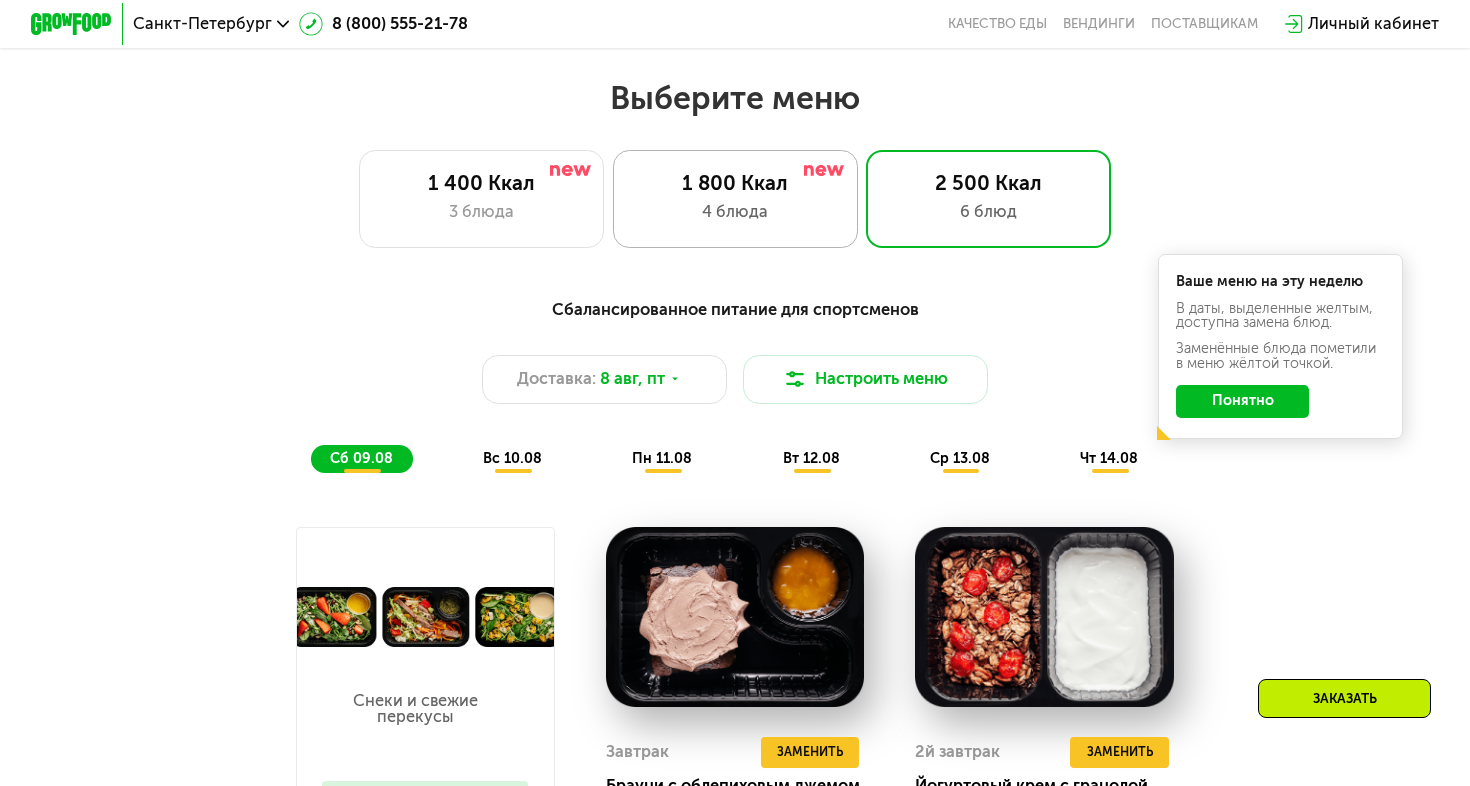 click on "4 блюда" at bounding box center (735, 212) 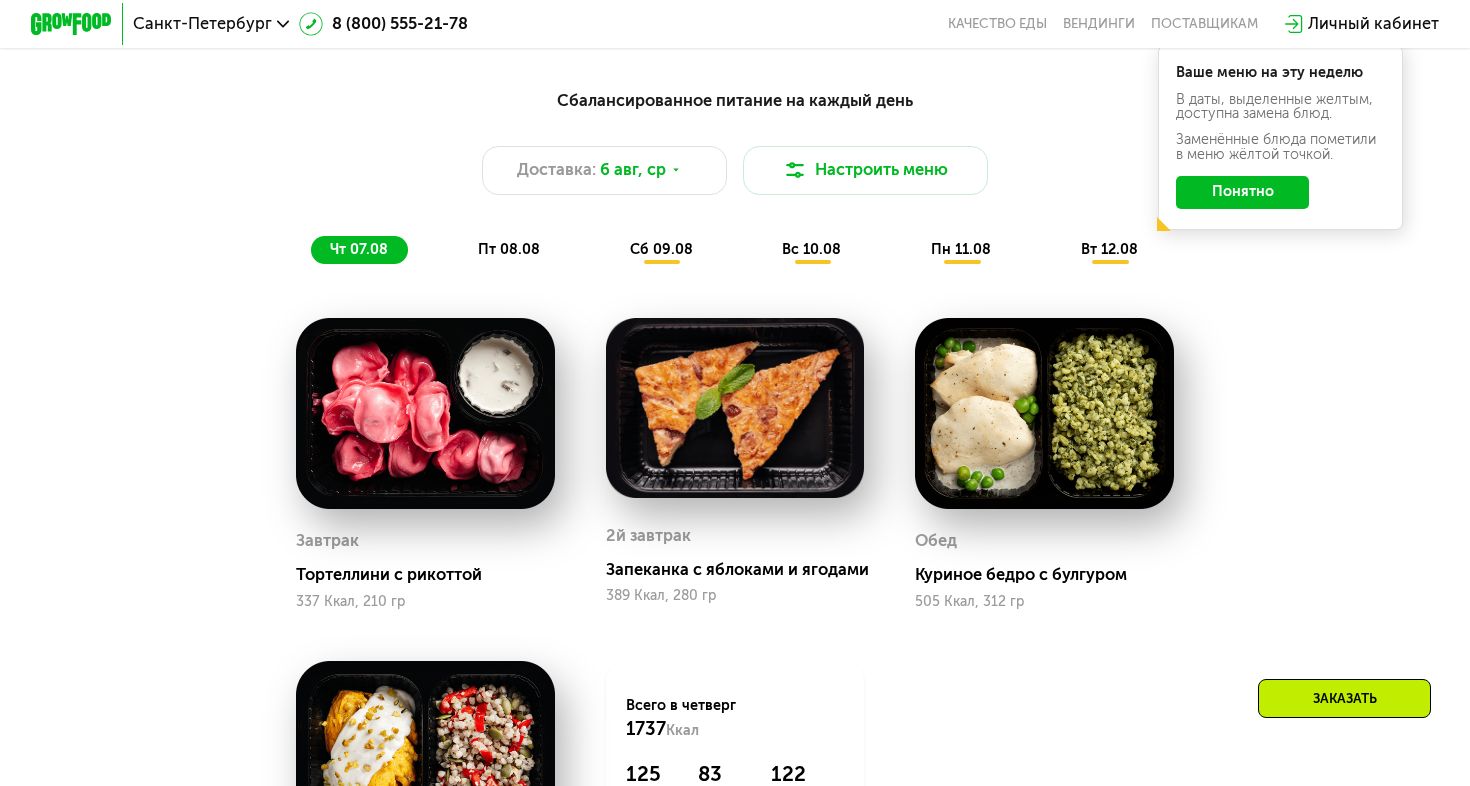 scroll, scrollTop: 1008, scrollLeft: 0, axis: vertical 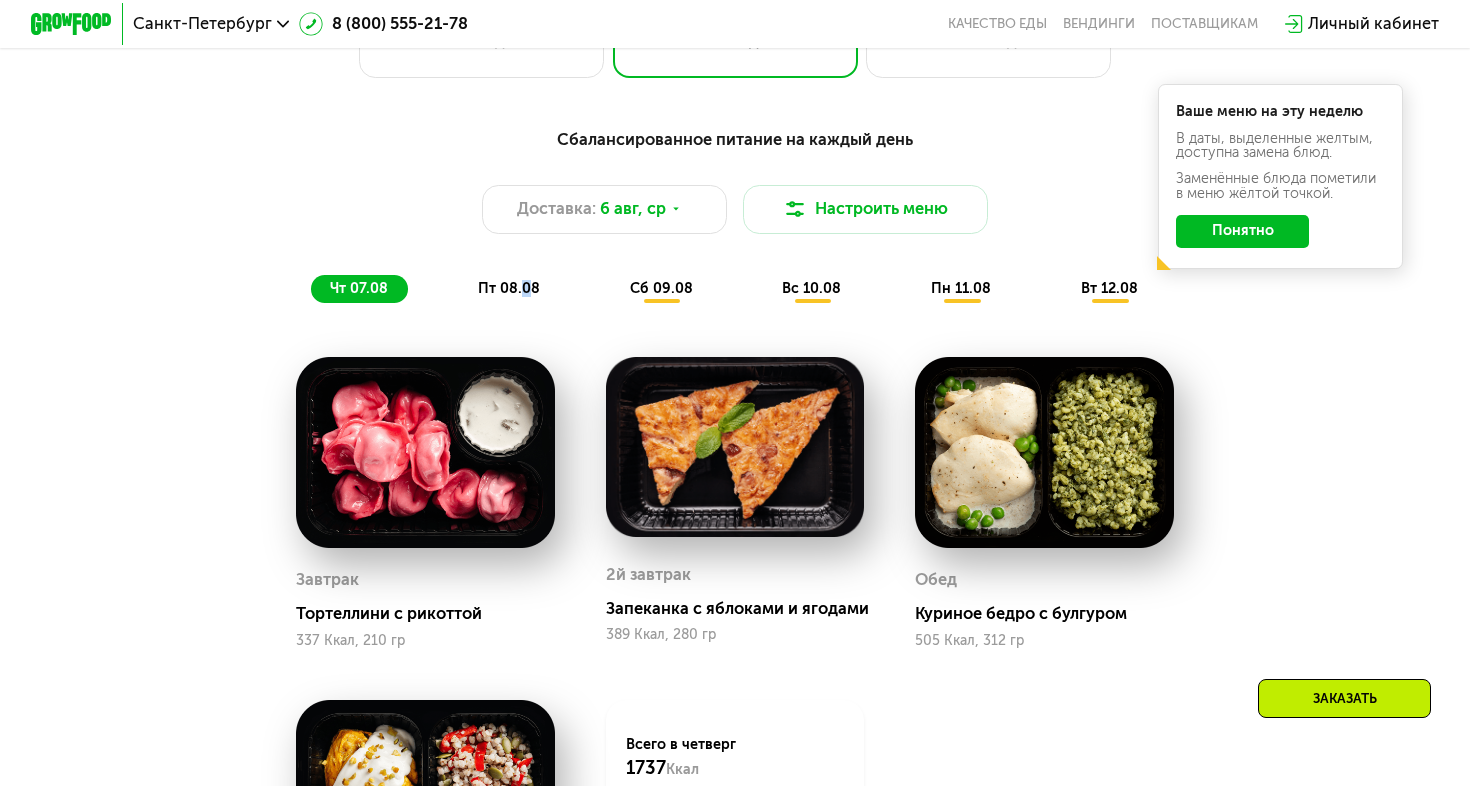 click on "пт 08.08" at bounding box center (509, 288) 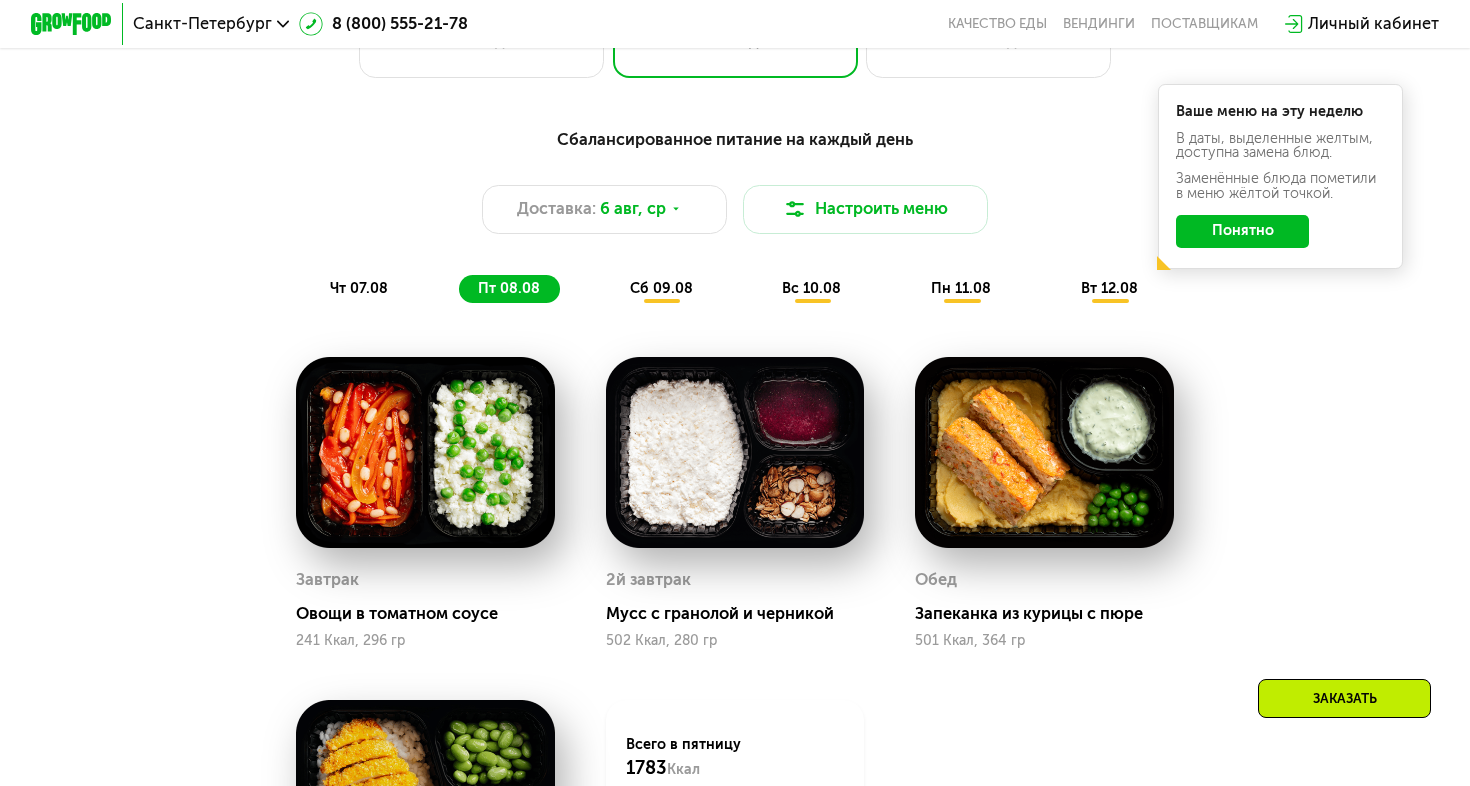 click on "сб 09.08" 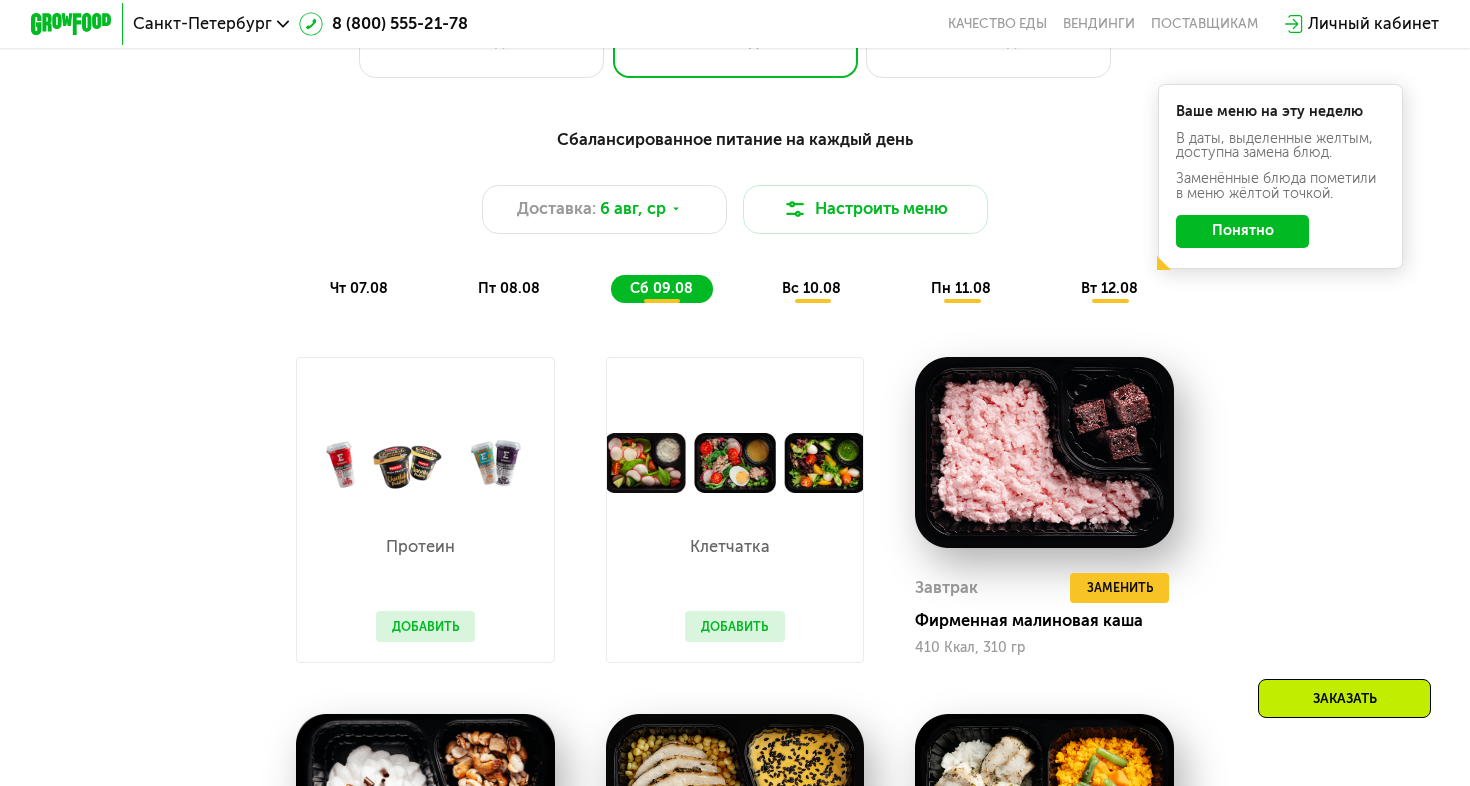 click on "вс 10.08" at bounding box center [811, 288] 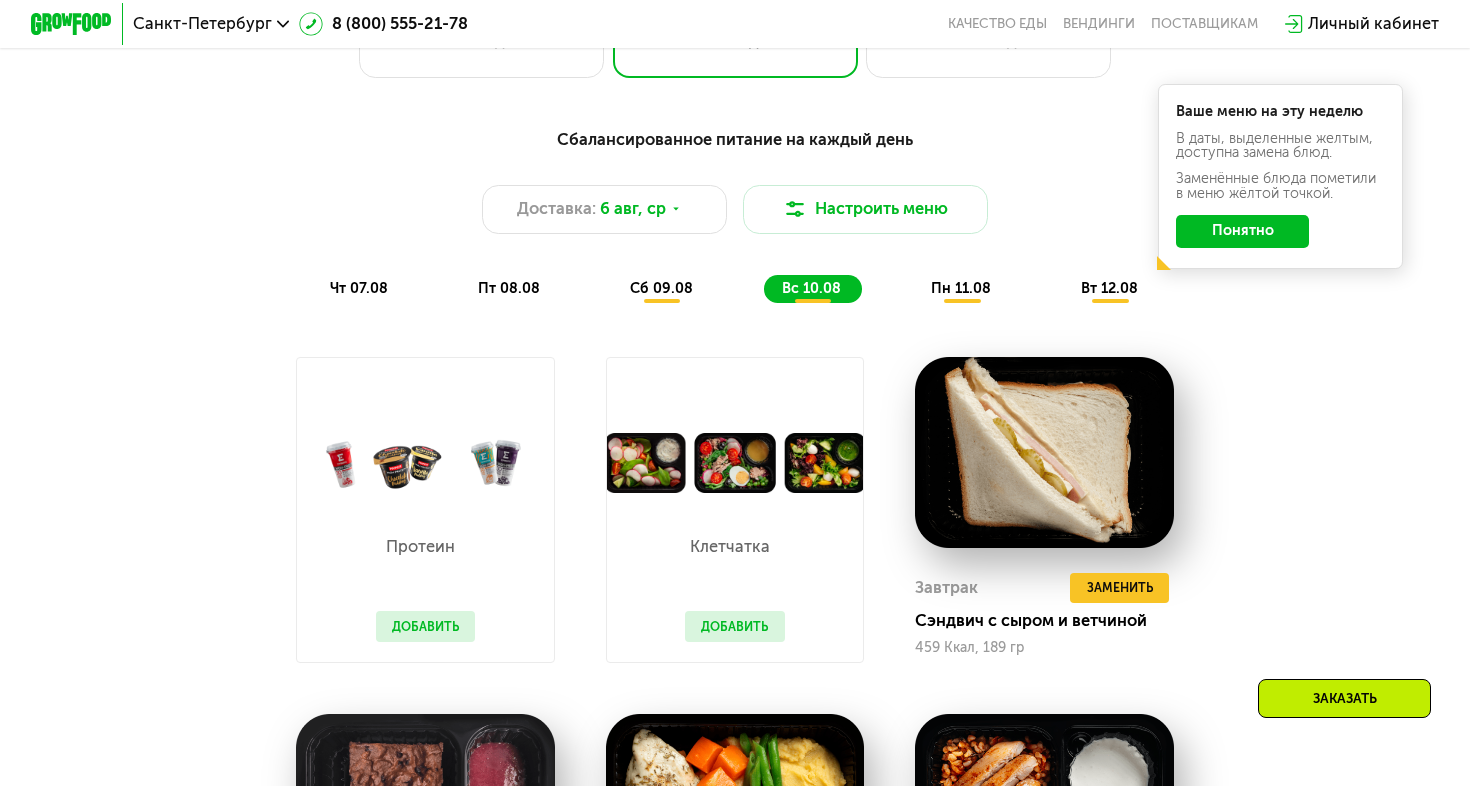 click on "пн 11.08" 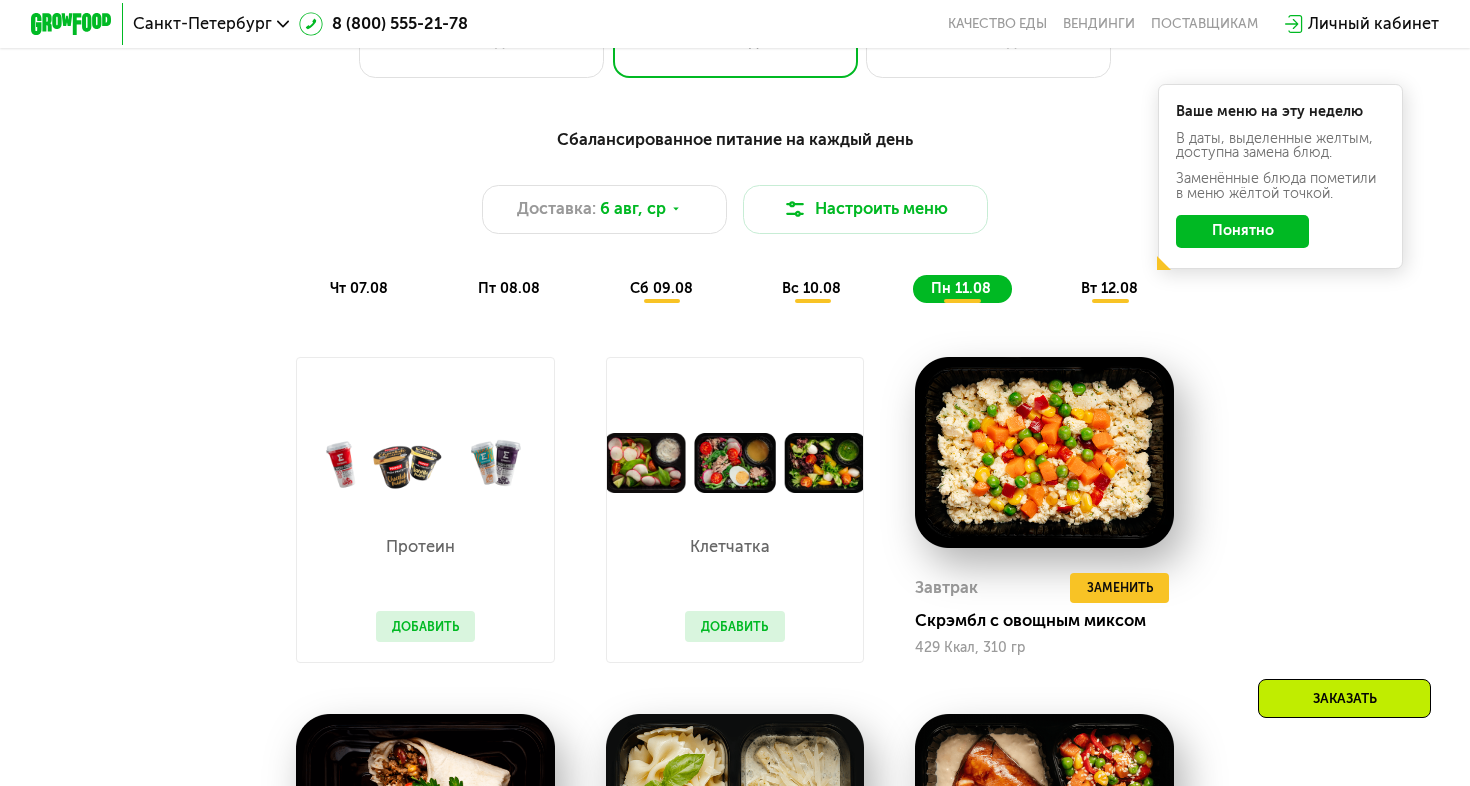 click on "чт 07.08" 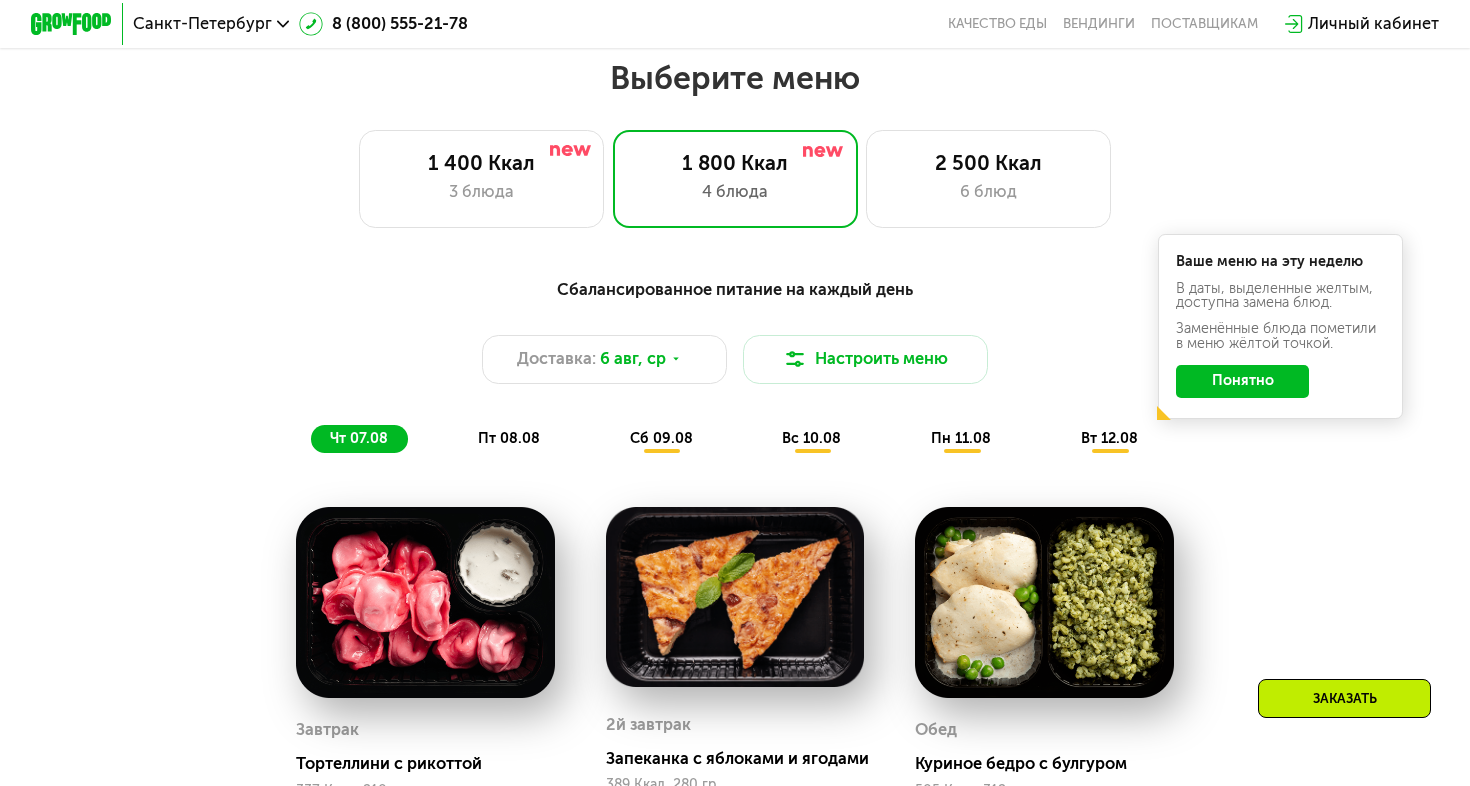 scroll, scrollTop: 854, scrollLeft: 0, axis: vertical 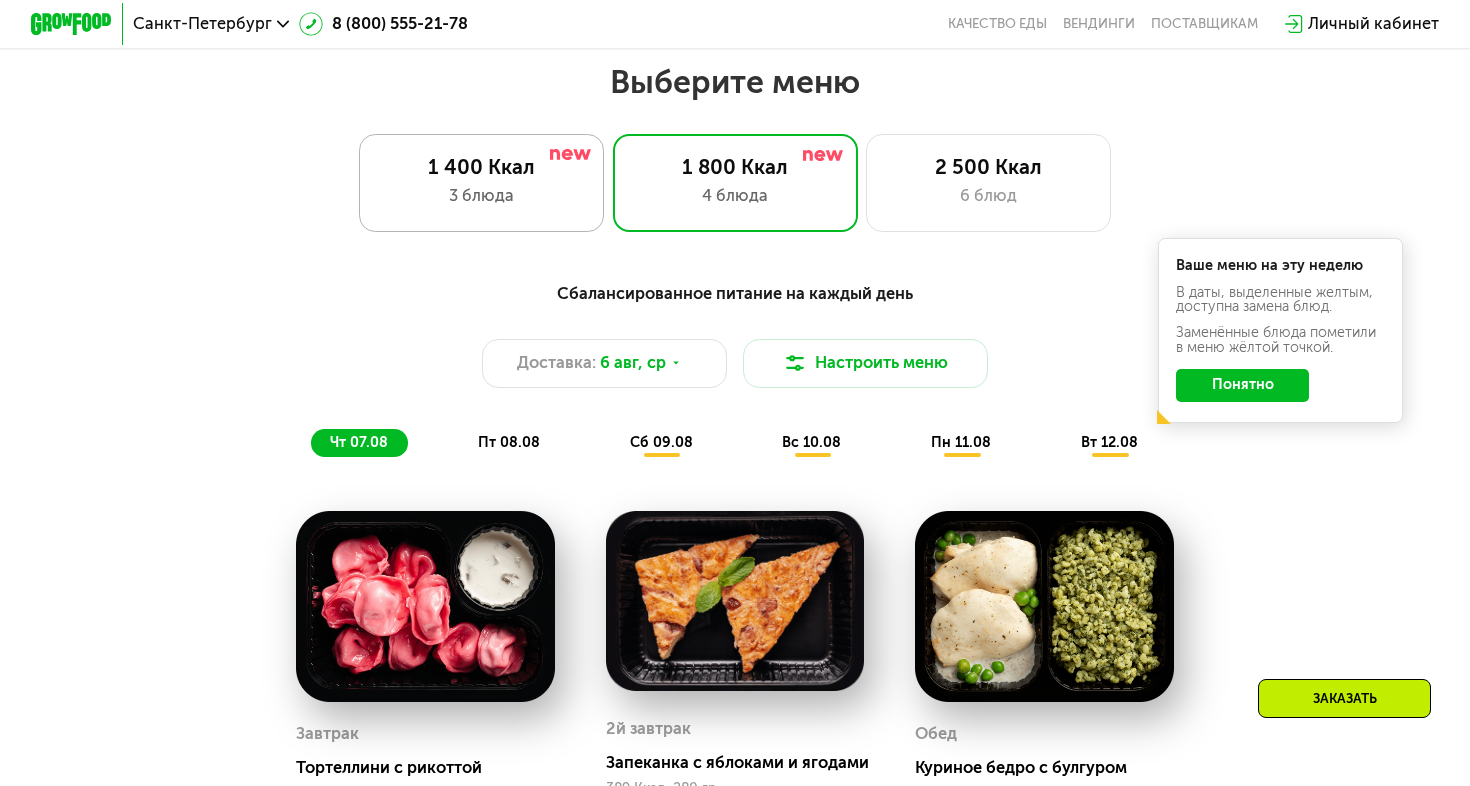 click on "3 блюда" at bounding box center (482, 196) 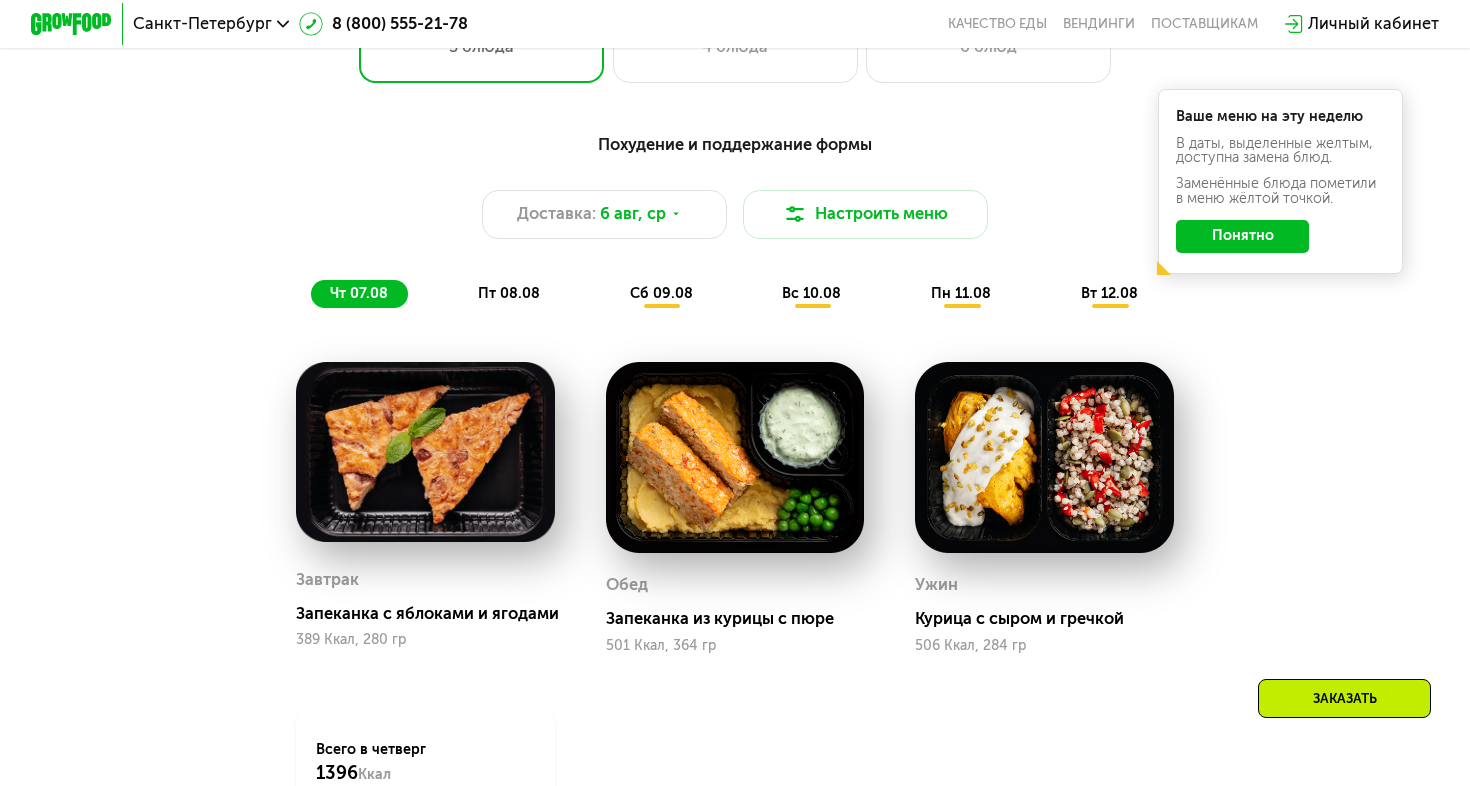 scroll, scrollTop: 1010, scrollLeft: 0, axis: vertical 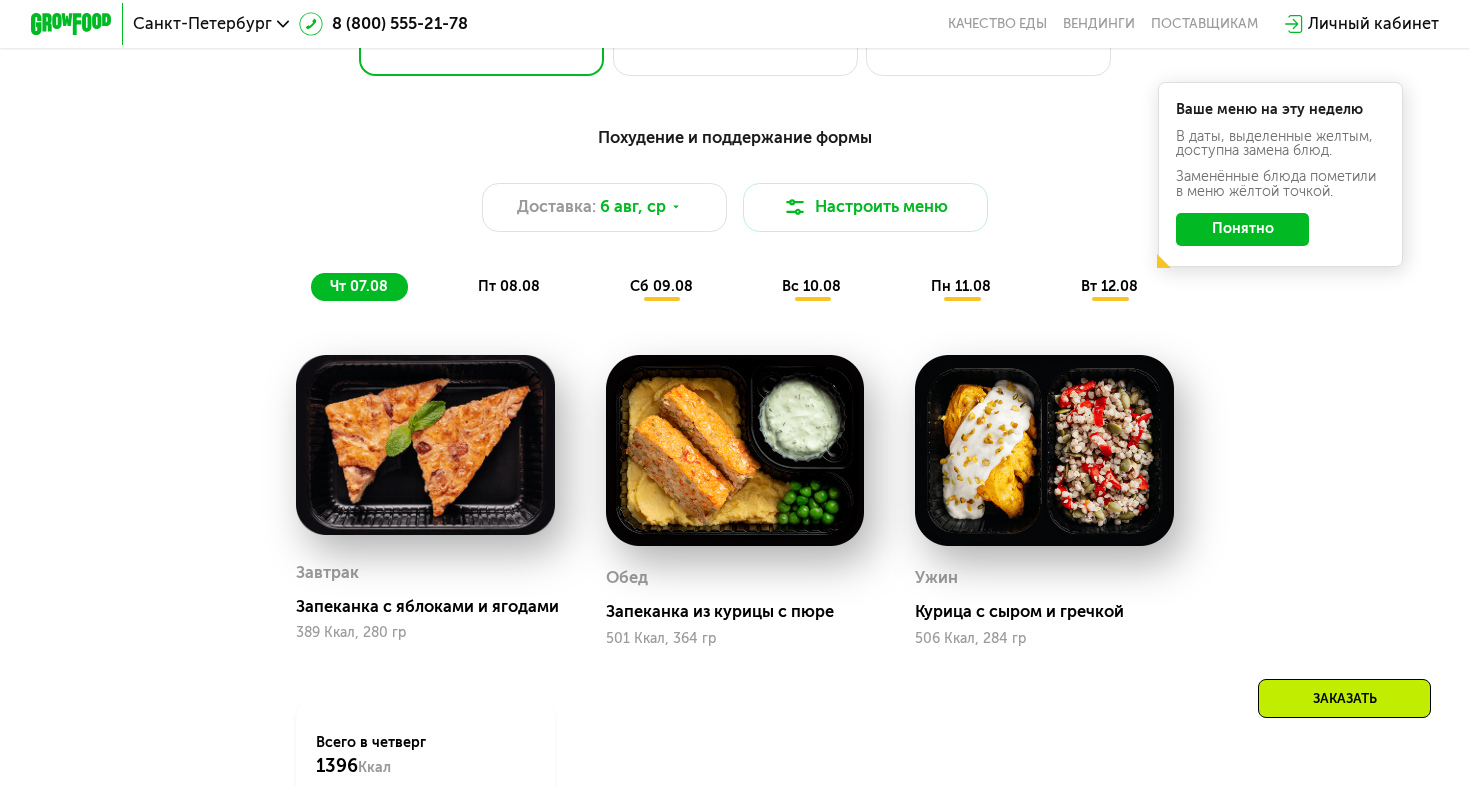 click on "пт 08.08" 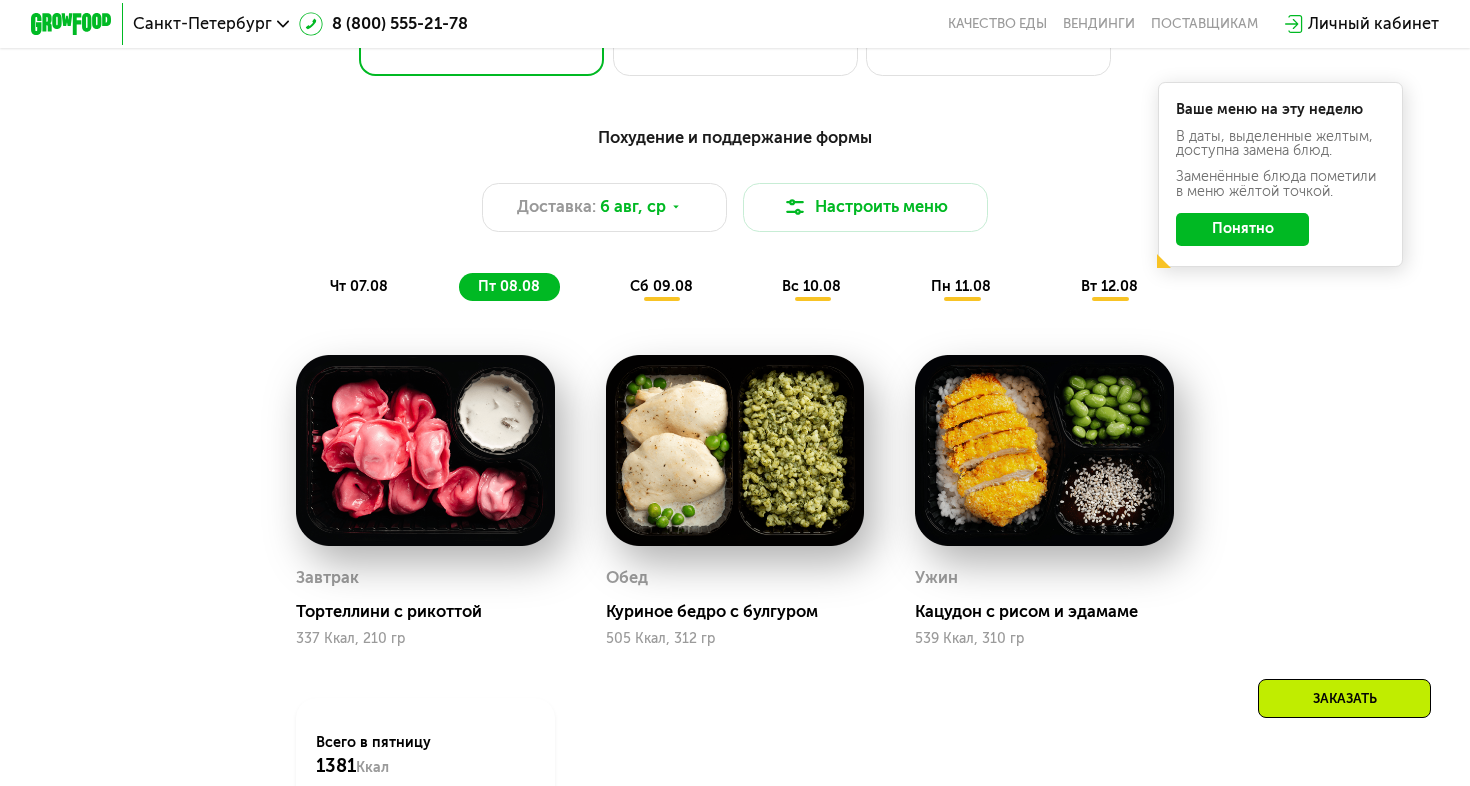 click on "сб 09.08" at bounding box center [661, 286] 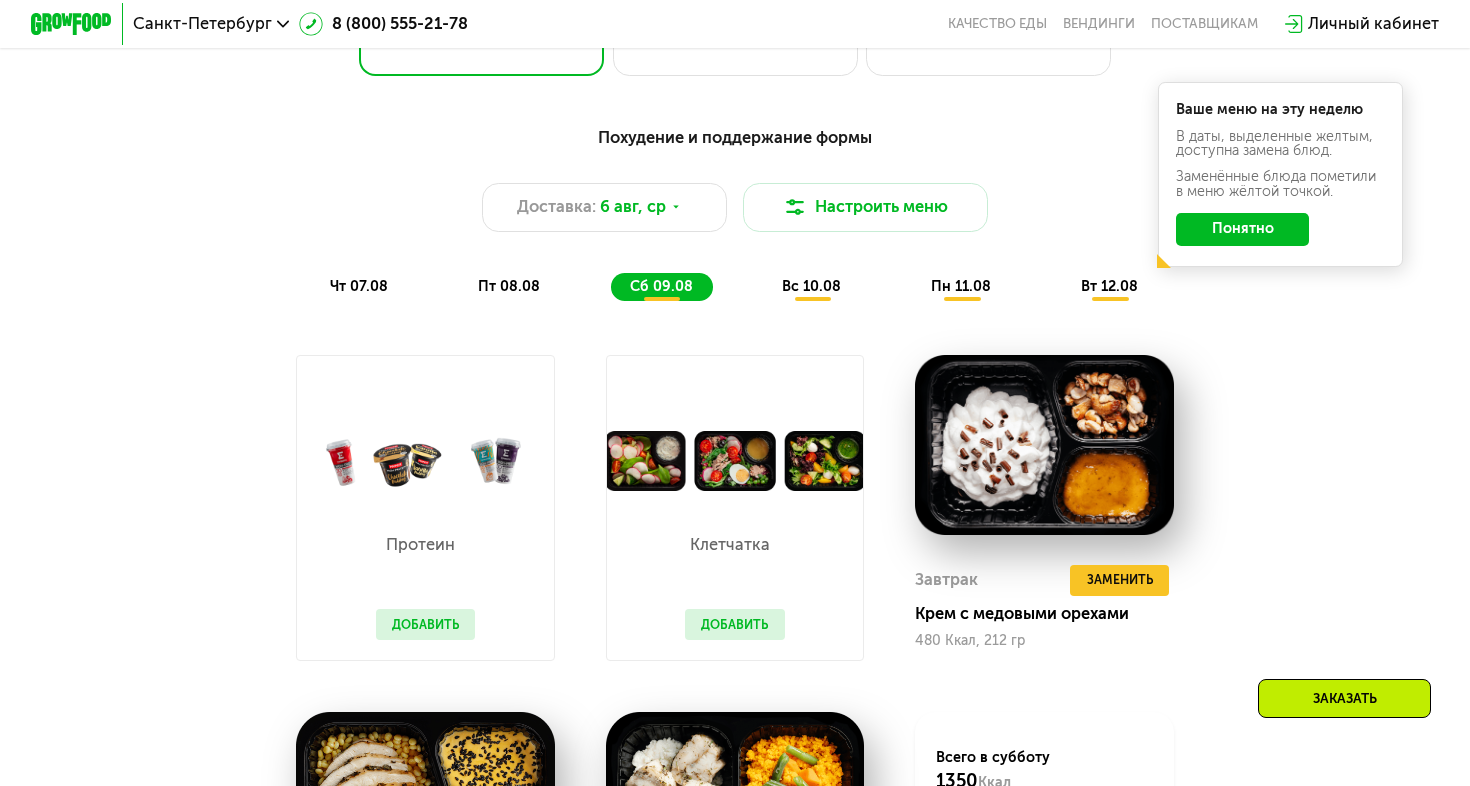 click on "чт 07.08" at bounding box center (359, 286) 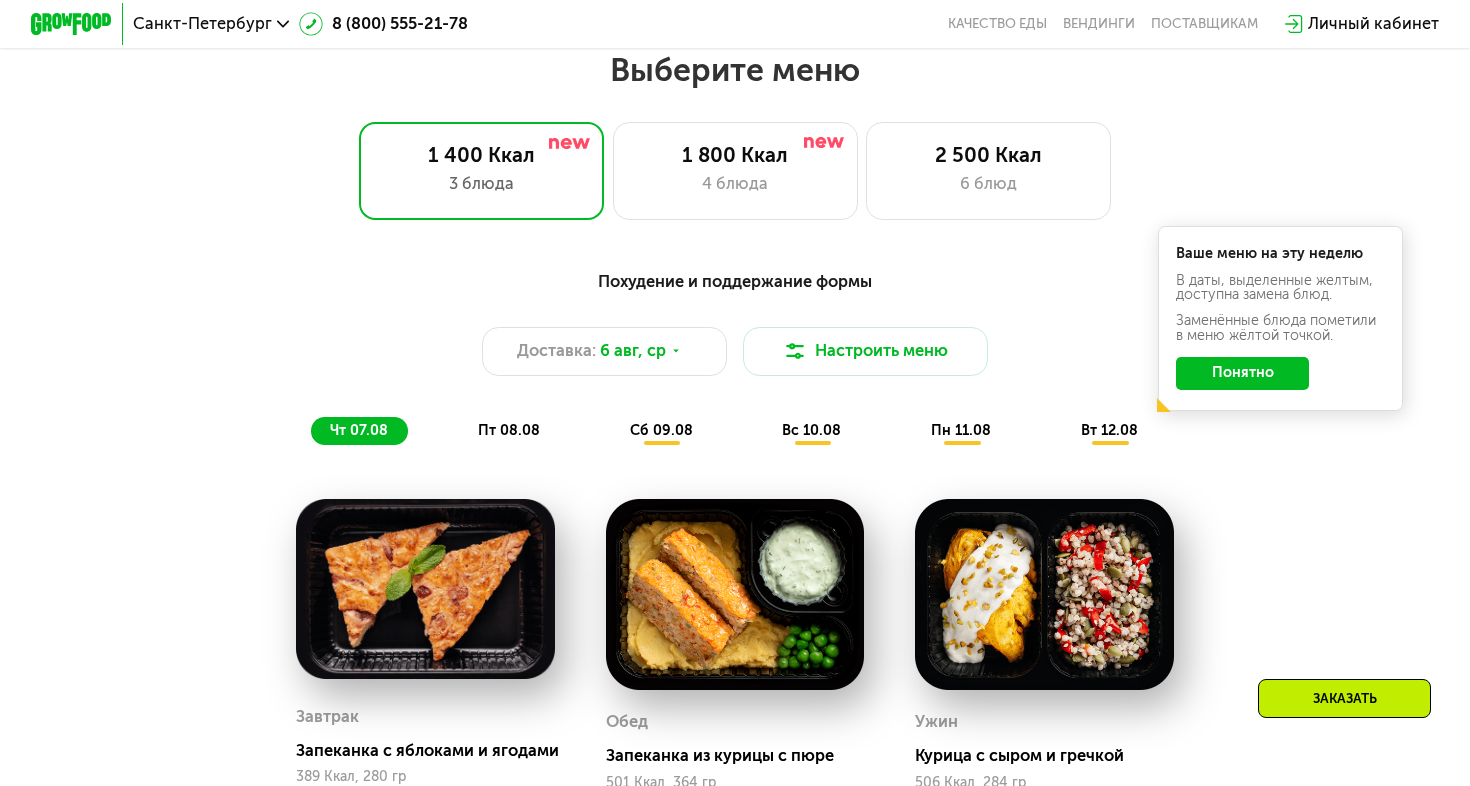 scroll, scrollTop: 717, scrollLeft: 0, axis: vertical 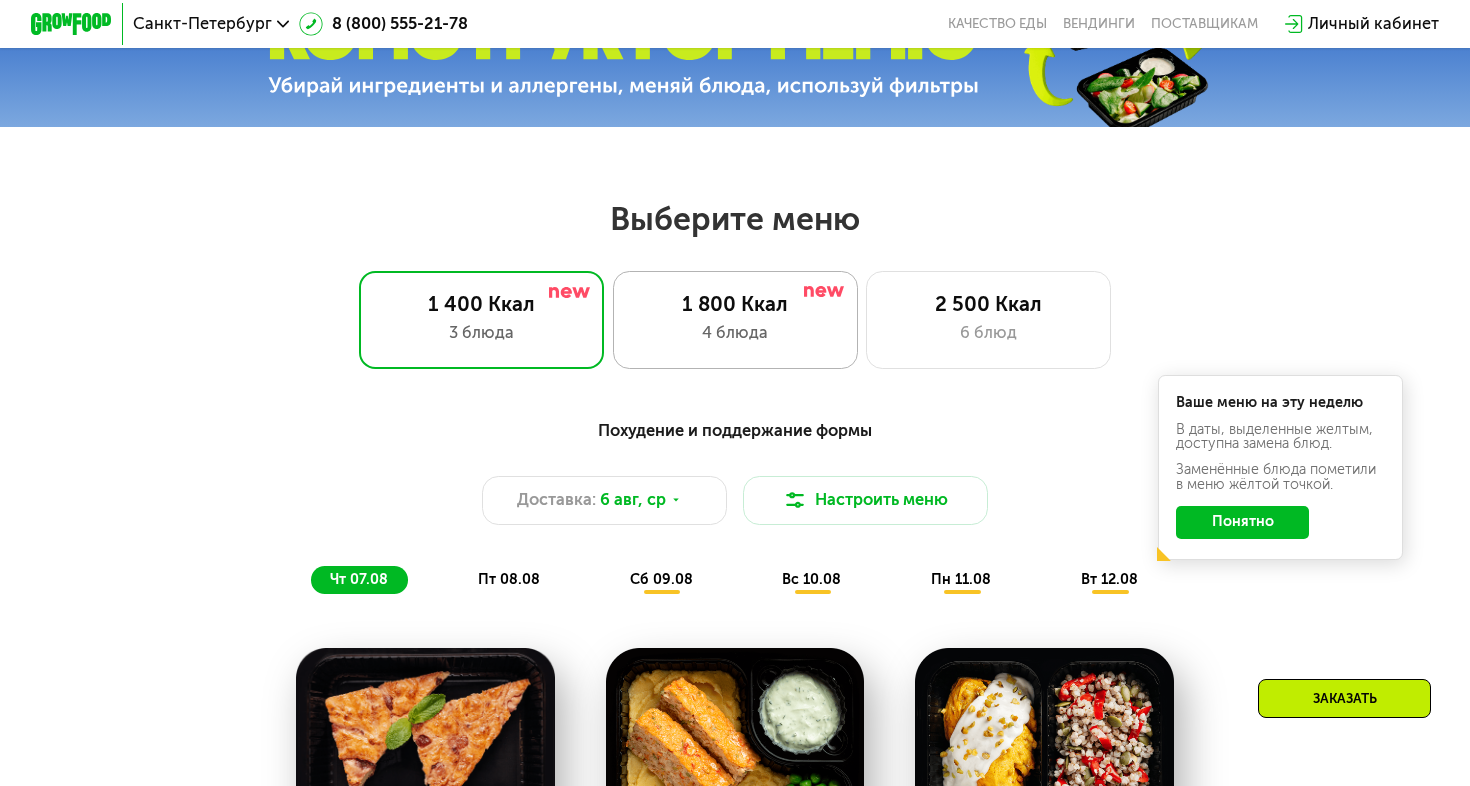 click on "1 800 Ккал 4 блюда" 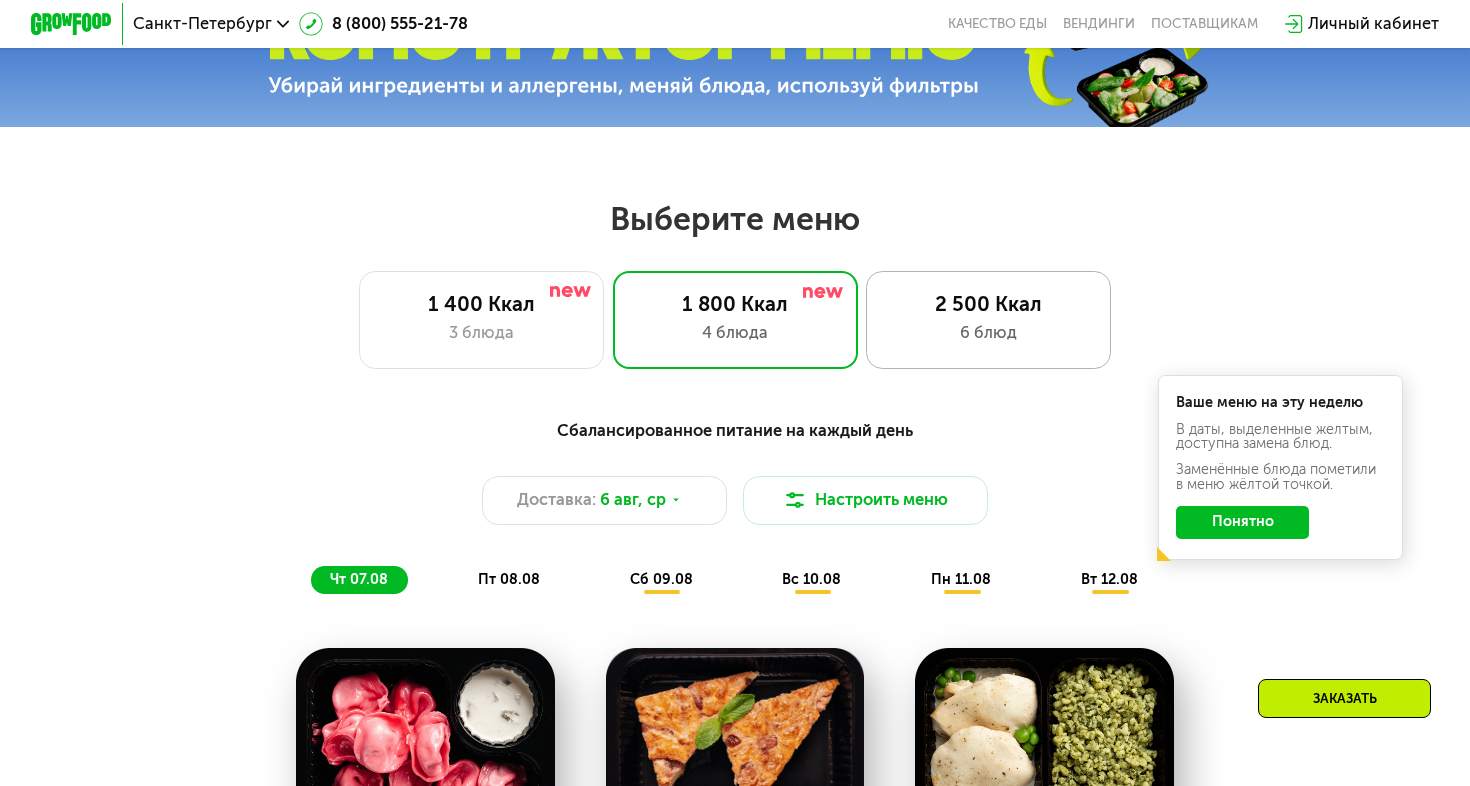 click on "6 блюд" at bounding box center (988, 333) 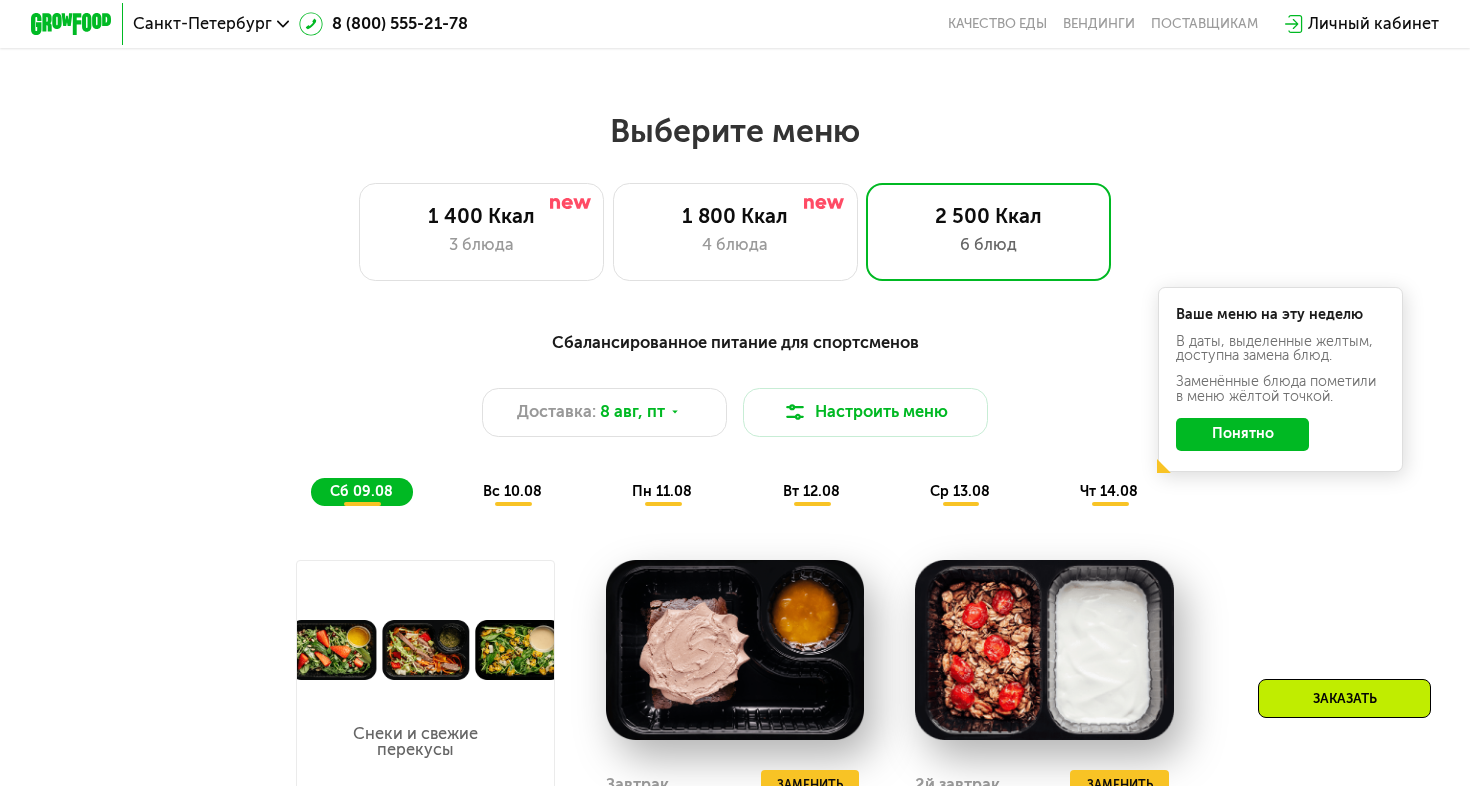 scroll, scrollTop: 811, scrollLeft: 0, axis: vertical 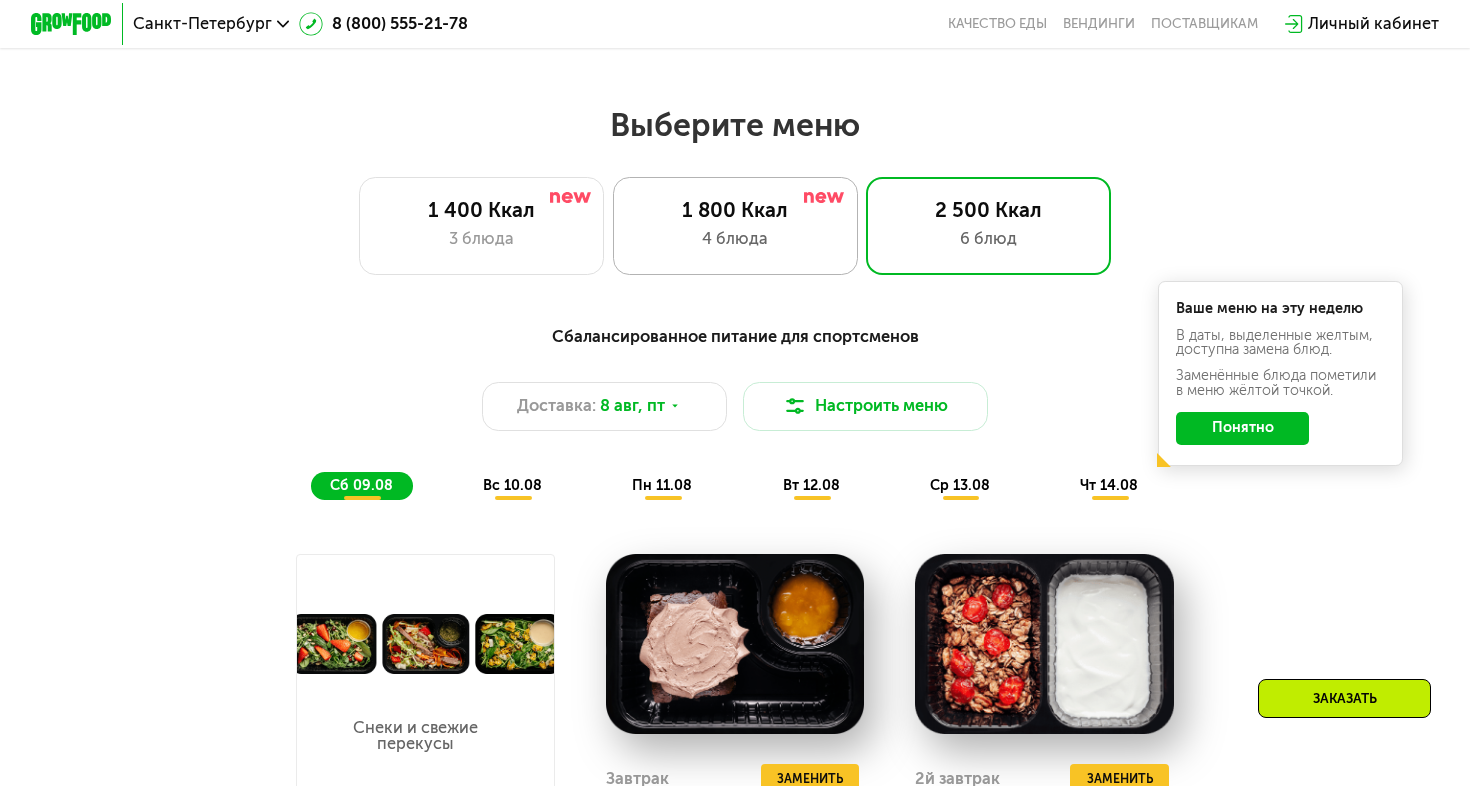 click on "4 блюда" at bounding box center (735, 239) 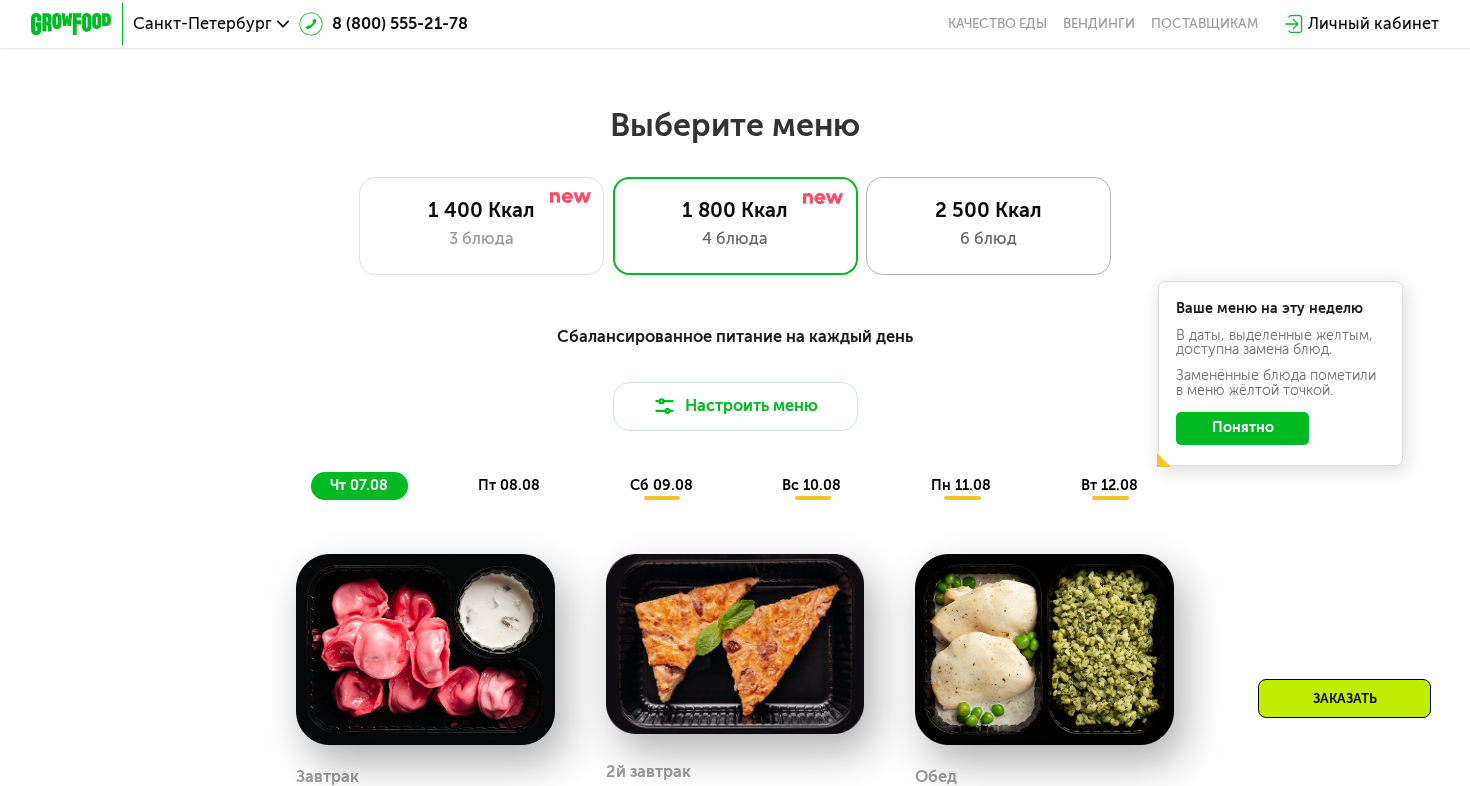 click on "2 500 Ккал" at bounding box center [988, 210] 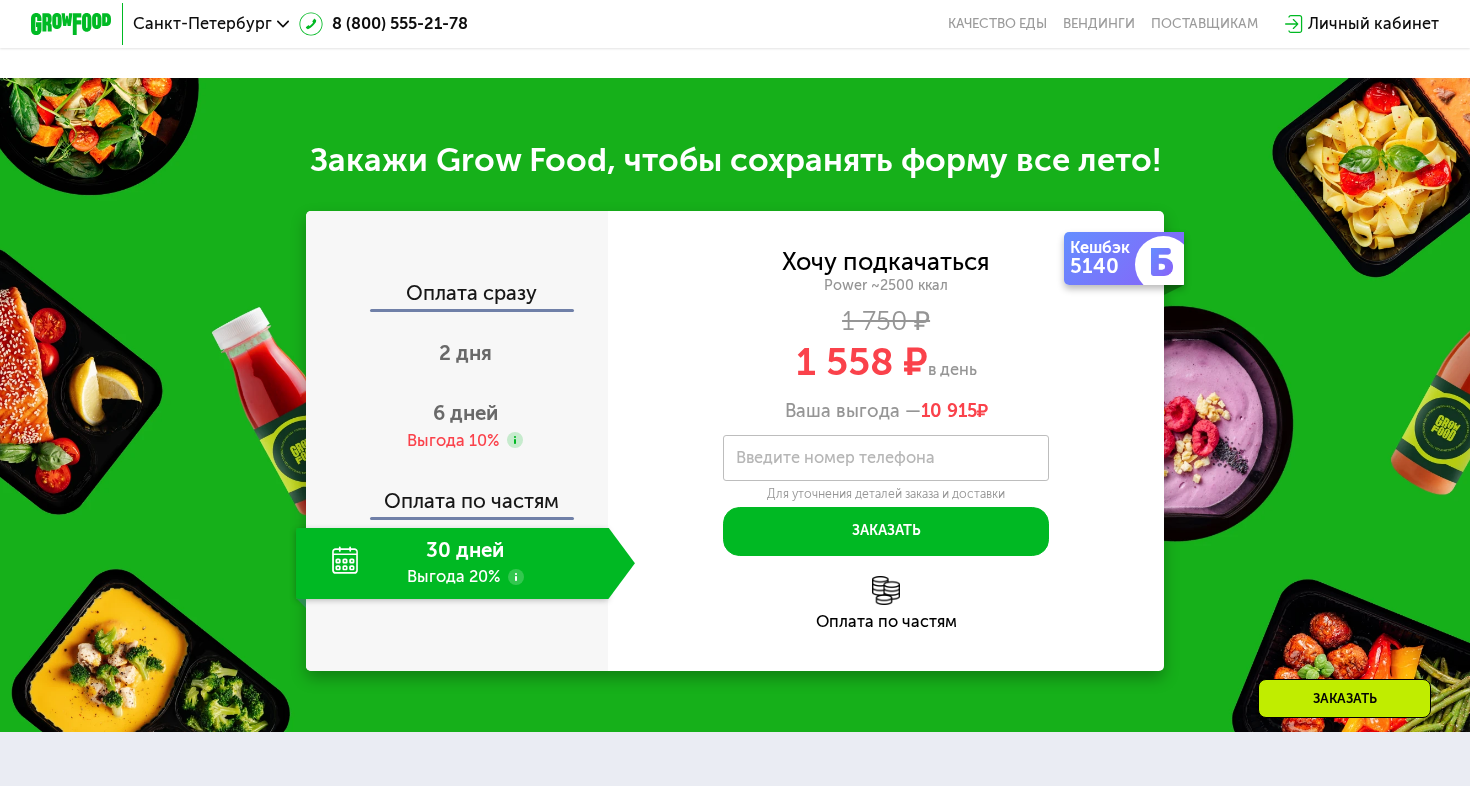 scroll, scrollTop: 2414, scrollLeft: 0, axis: vertical 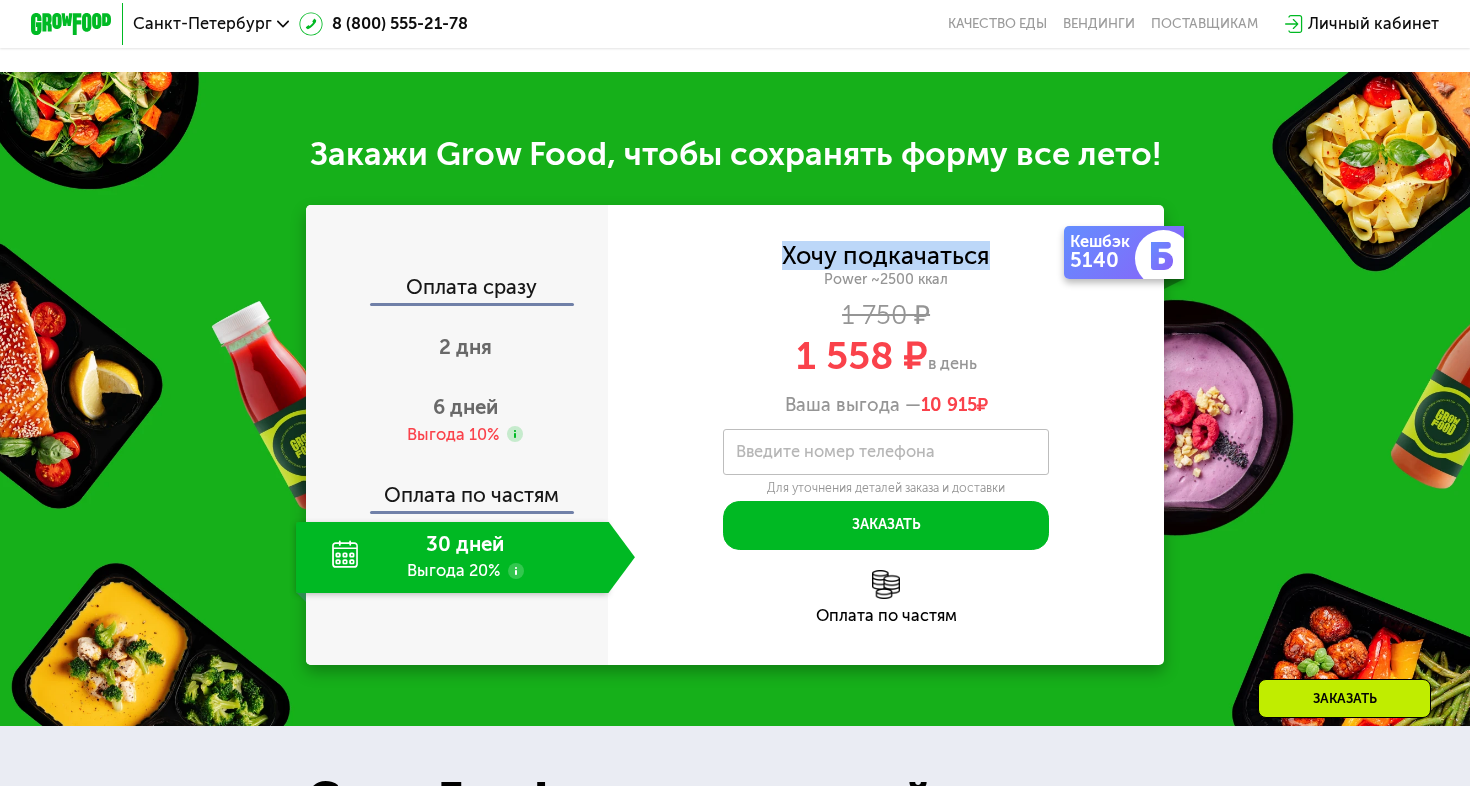 drag, startPoint x: 768, startPoint y: 251, endPoint x: 993, endPoint y: 257, distance: 225.07999 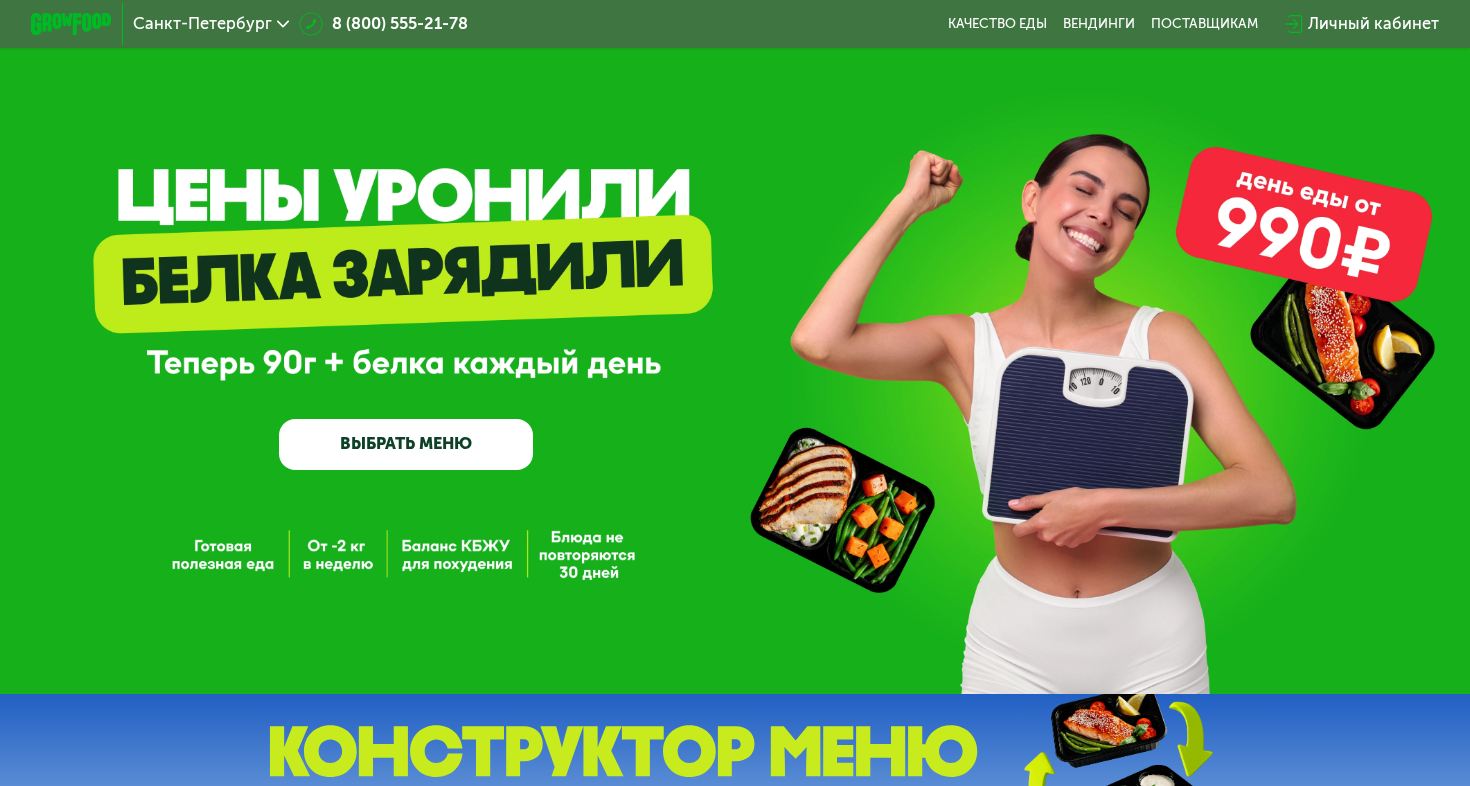 scroll, scrollTop: 0, scrollLeft: 0, axis: both 